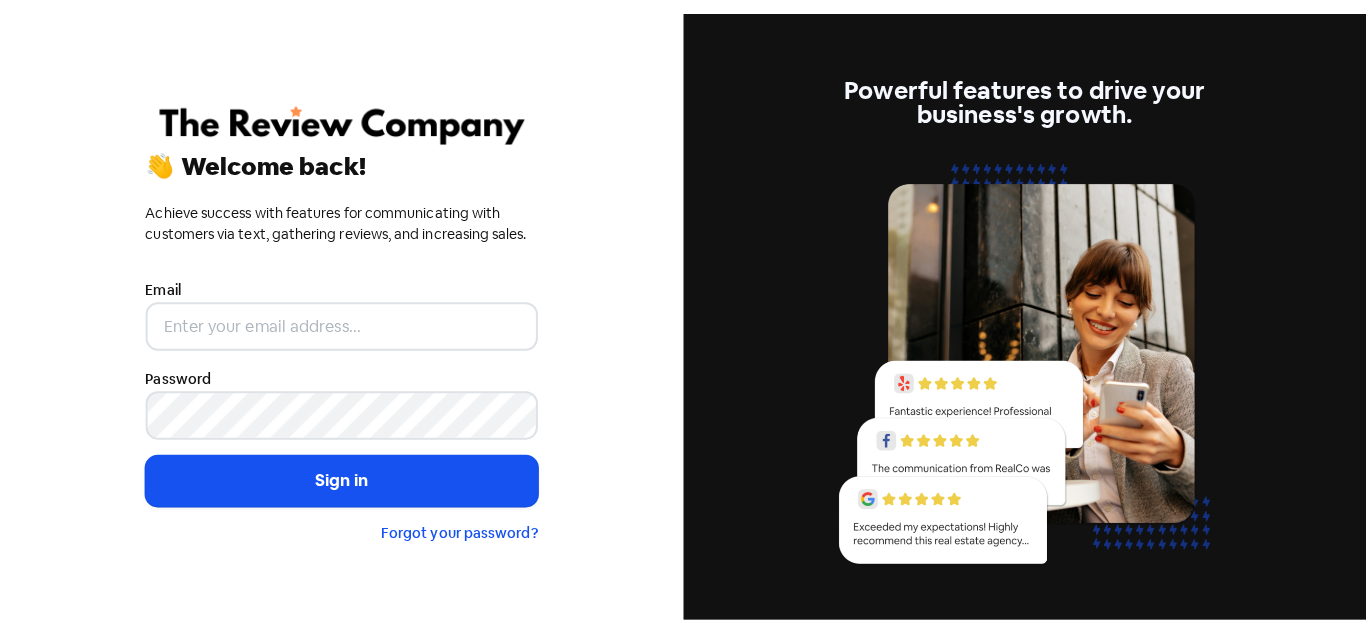 scroll, scrollTop: 0, scrollLeft: 0, axis: both 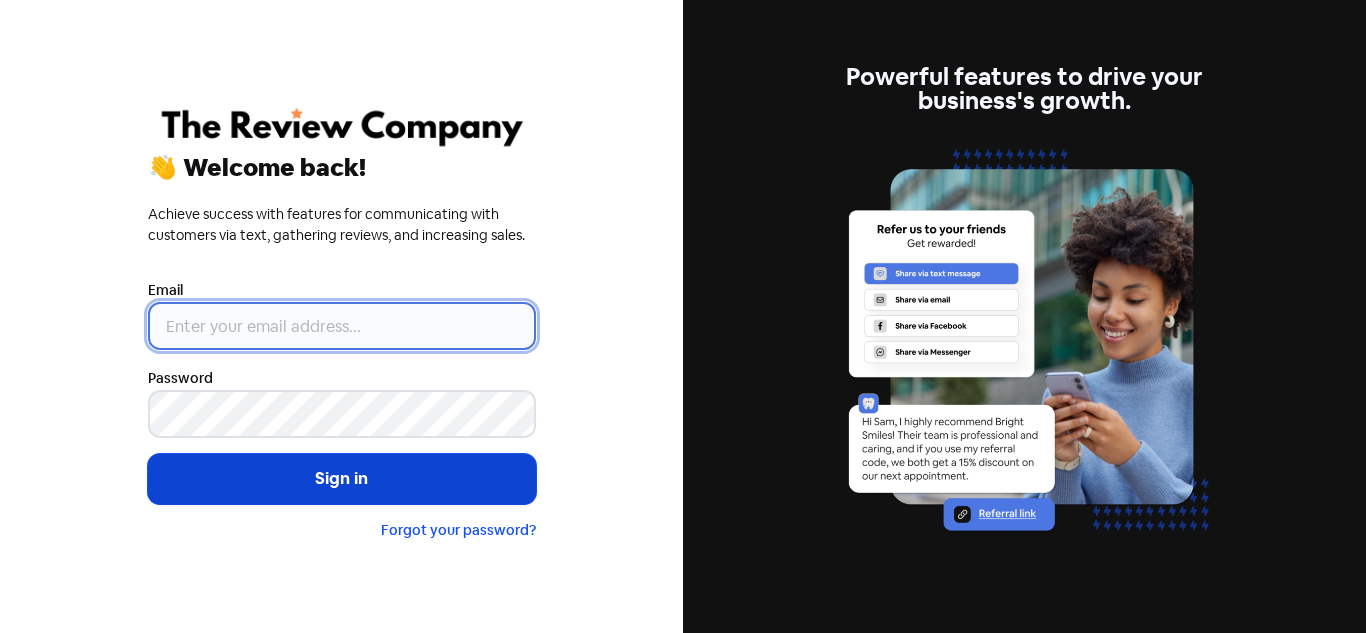 type on "[USERNAME]@example.com.au" 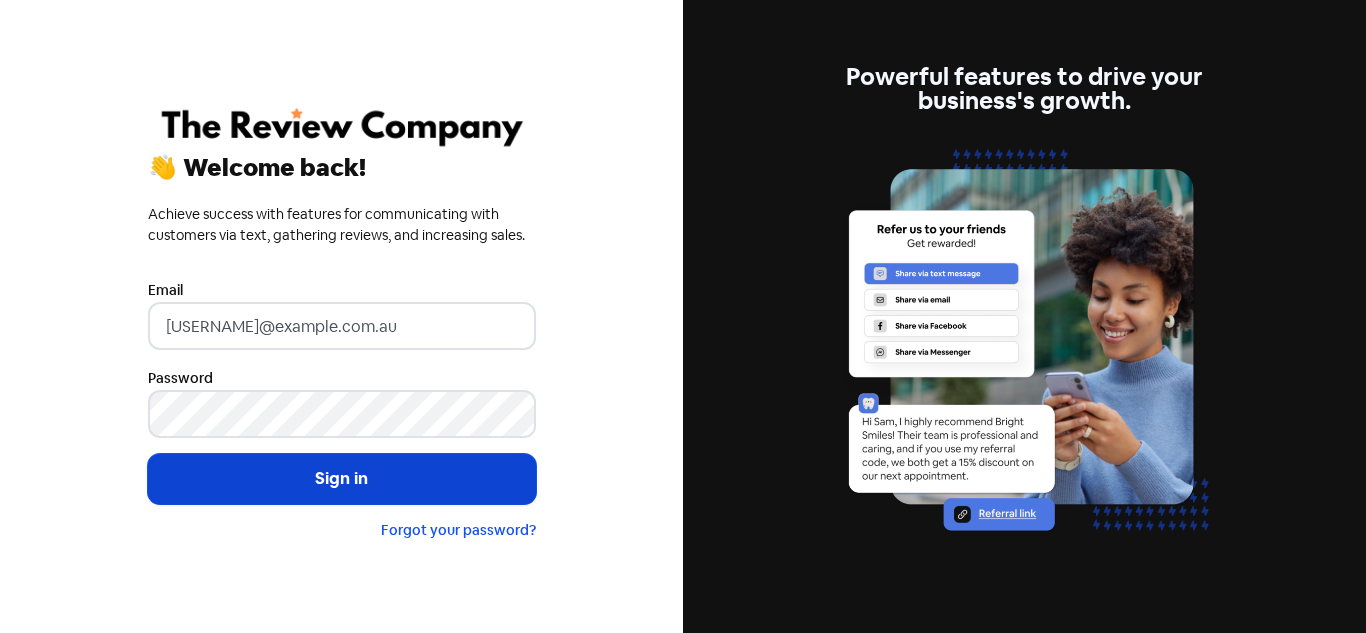 click on "Sign in" at bounding box center (342, 479) 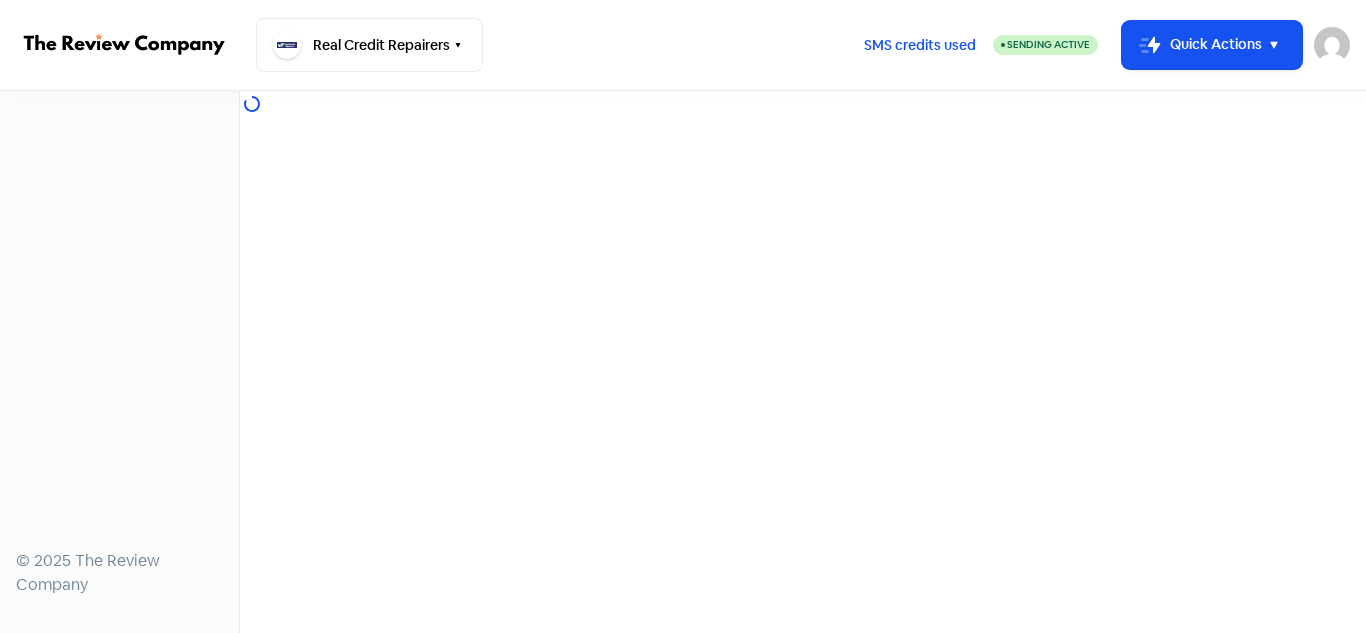 scroll, scrollTop: 0, scrollLeft: 0, axis: both 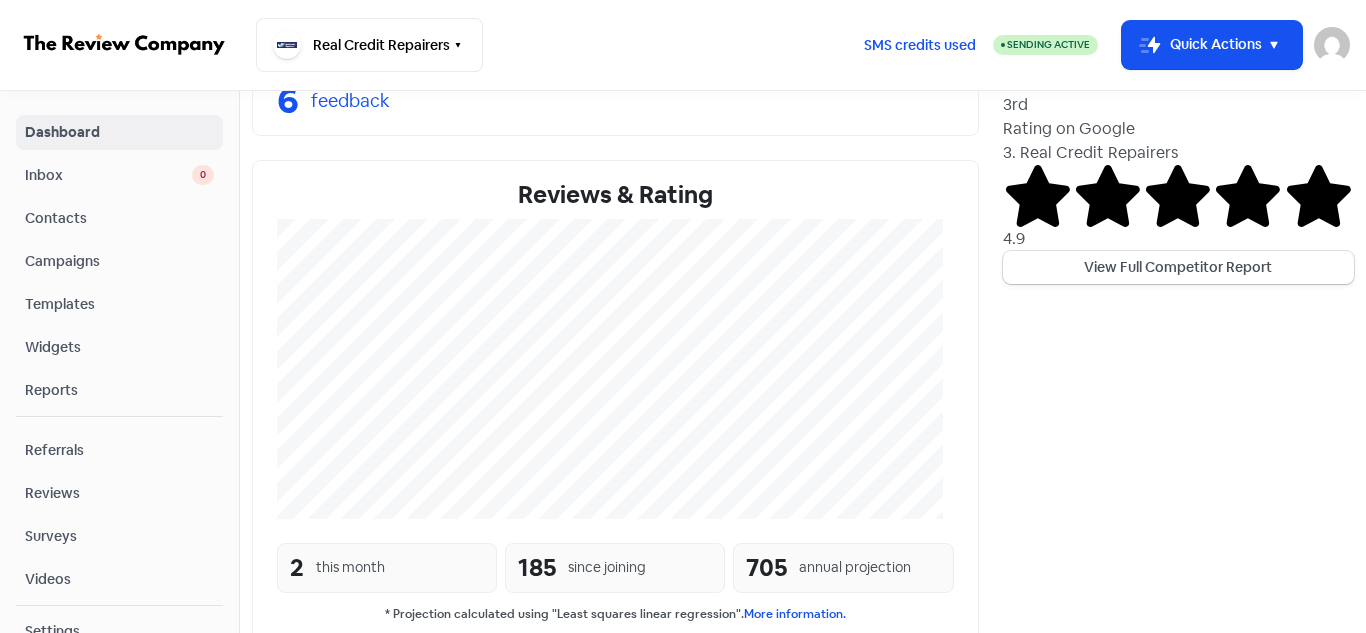 click on "View All Reviews" at bounding box center (615, 832) 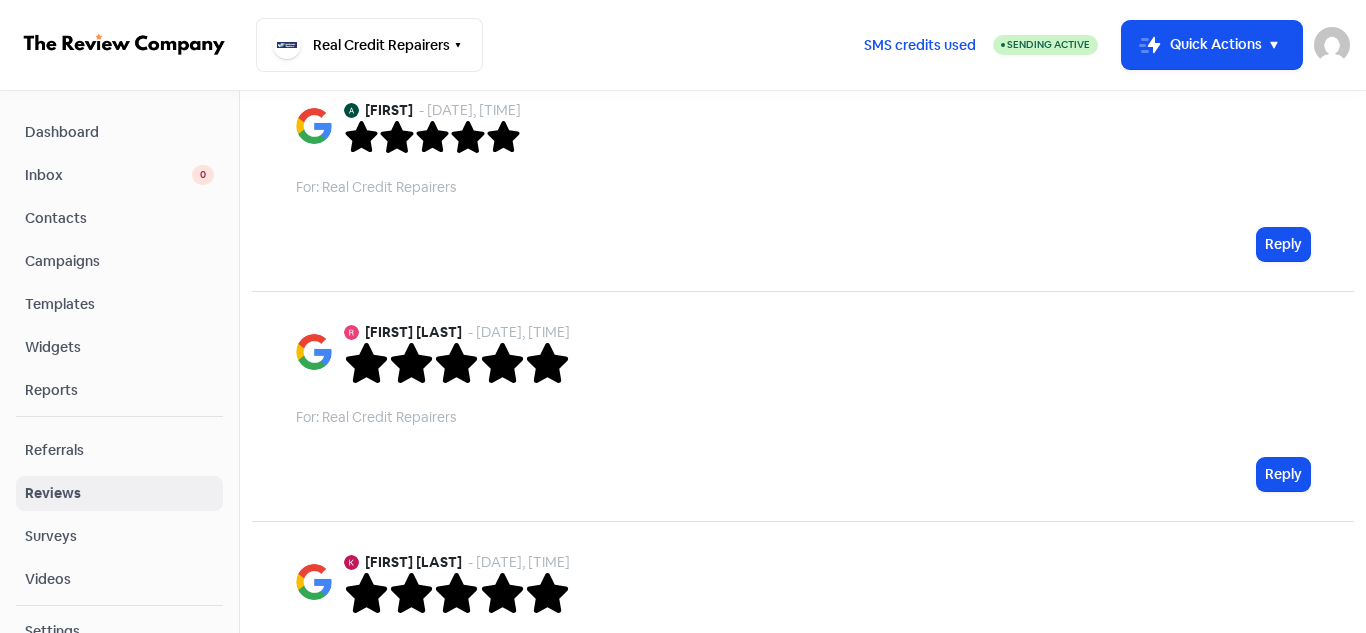 scroll, scrollTop: 0, scrollLeft: 0, axis: both 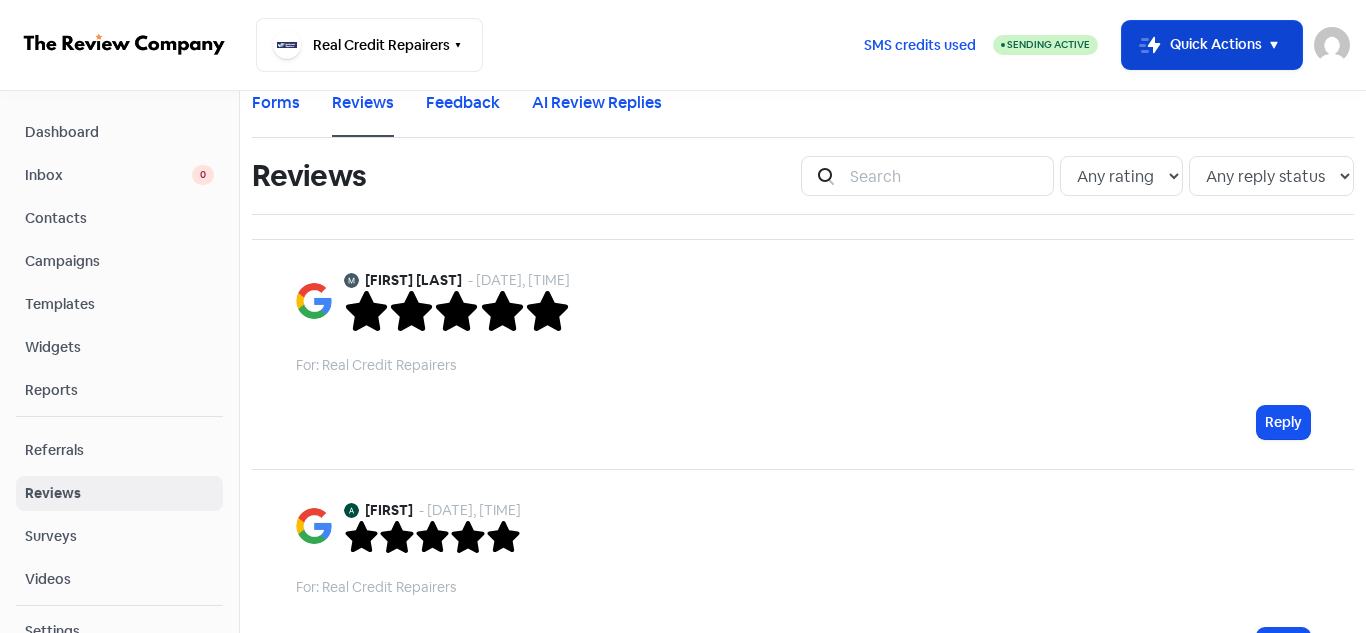 click on "Icon For Thunder-move  Quick Actions" at bounding box center [1212, 45] 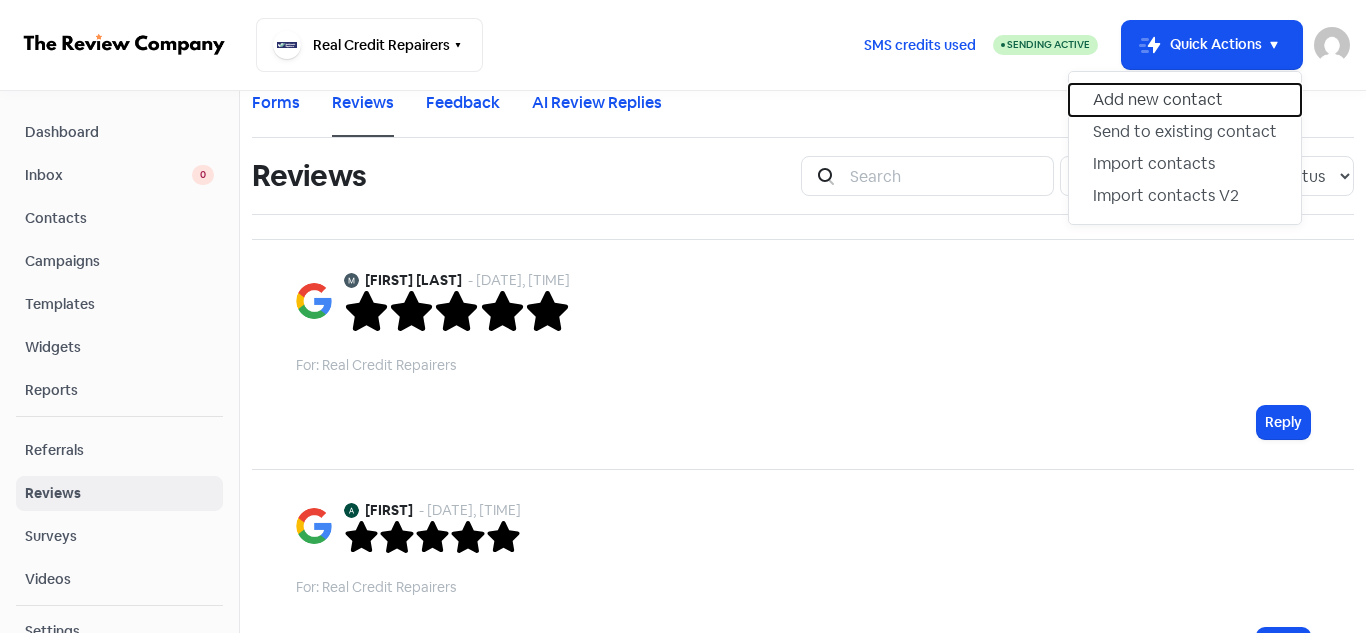 click on "Add new contact" at bounding box center (1185, 100) 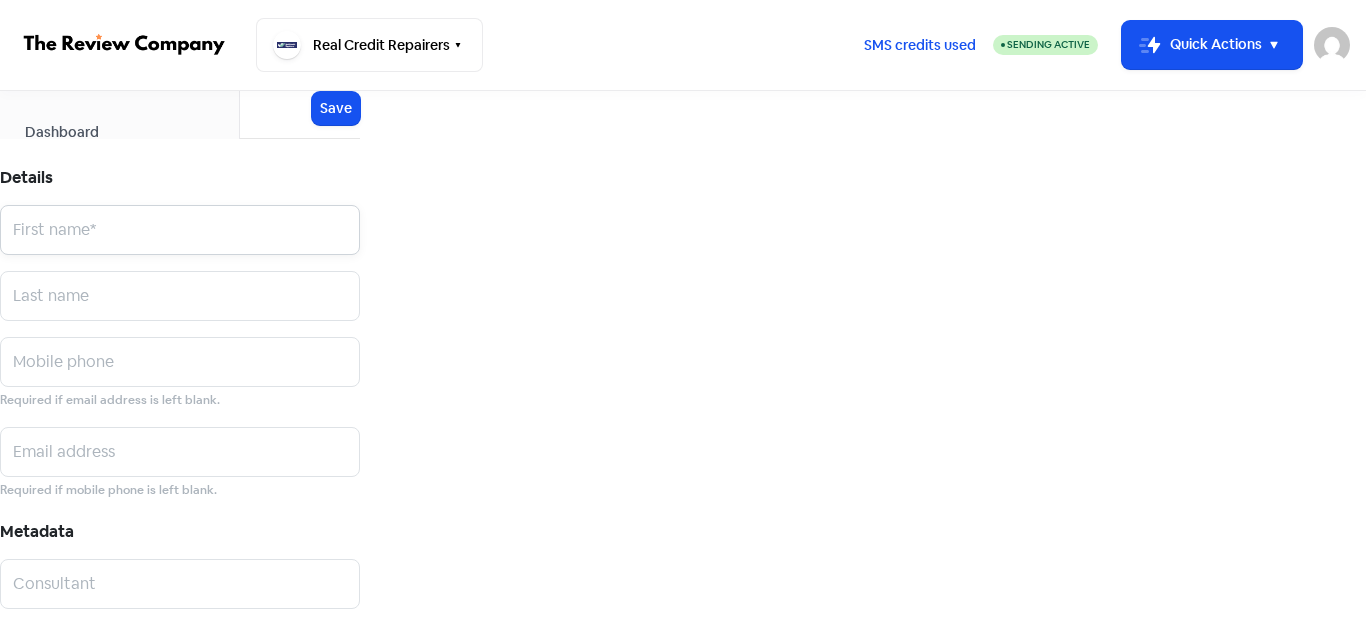 click at bounding box center [180, 230] 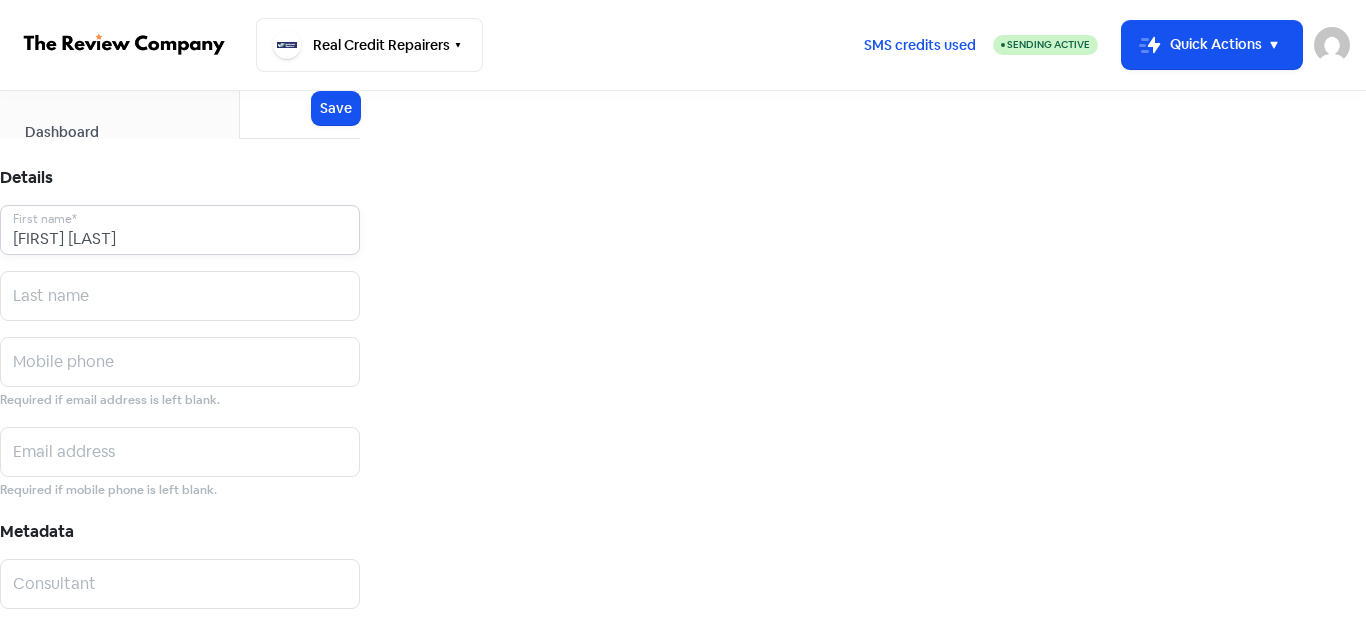 drag, startPoint x: 1087, startPoint y: 170, endPoint x: 1152, endPoint y: 166, distance: 65.12296 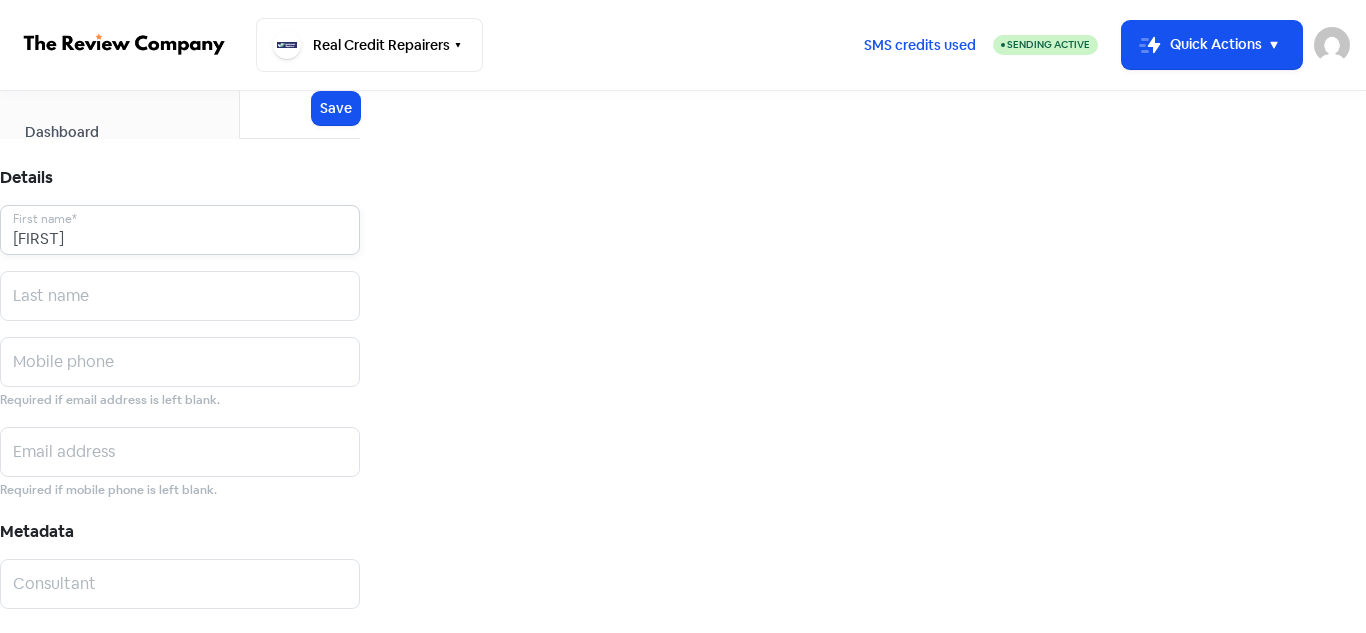 type on "[FIRST]" 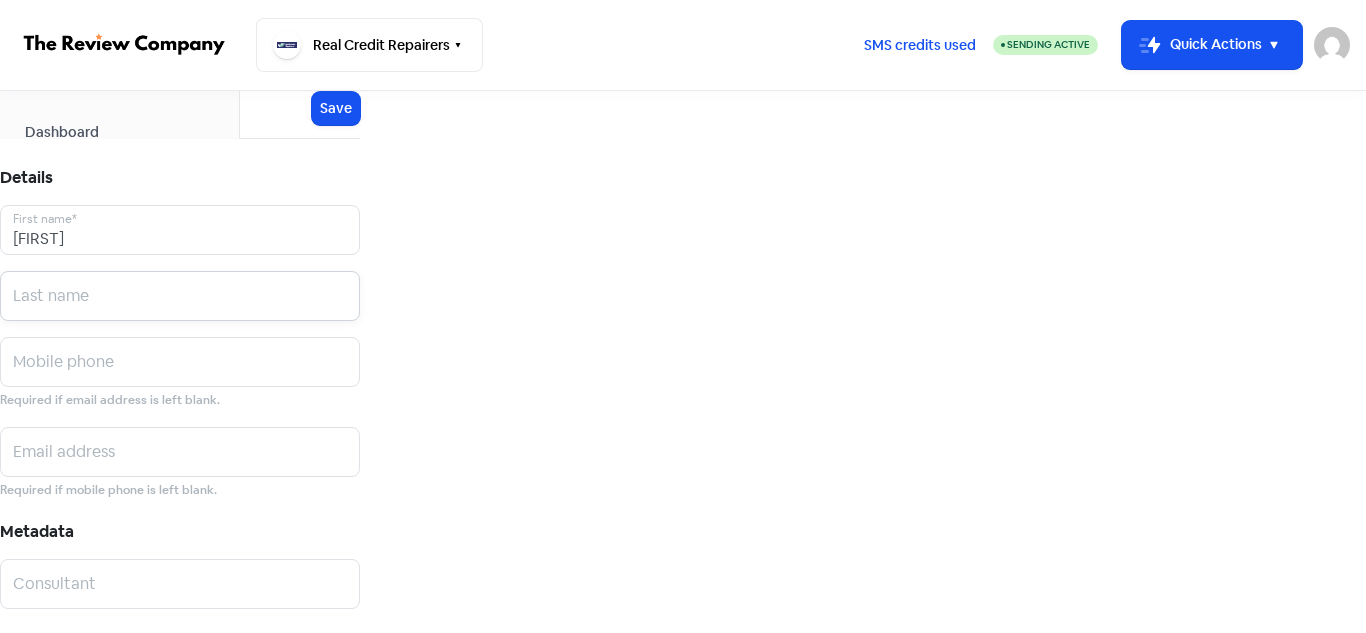 click at bounding box center [180, 230] 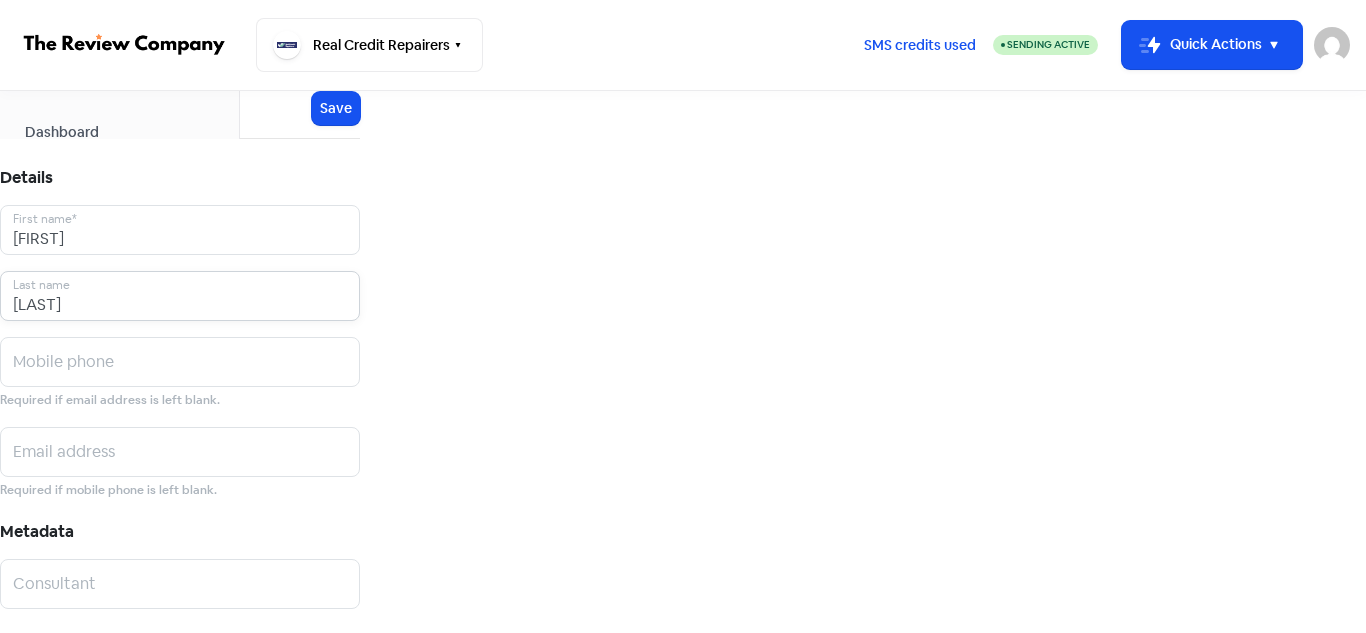 drag, startPoint x: 1030, startPoint y: 235, endPoint x: 1002, endPoint y: 232, distance: 28.160255 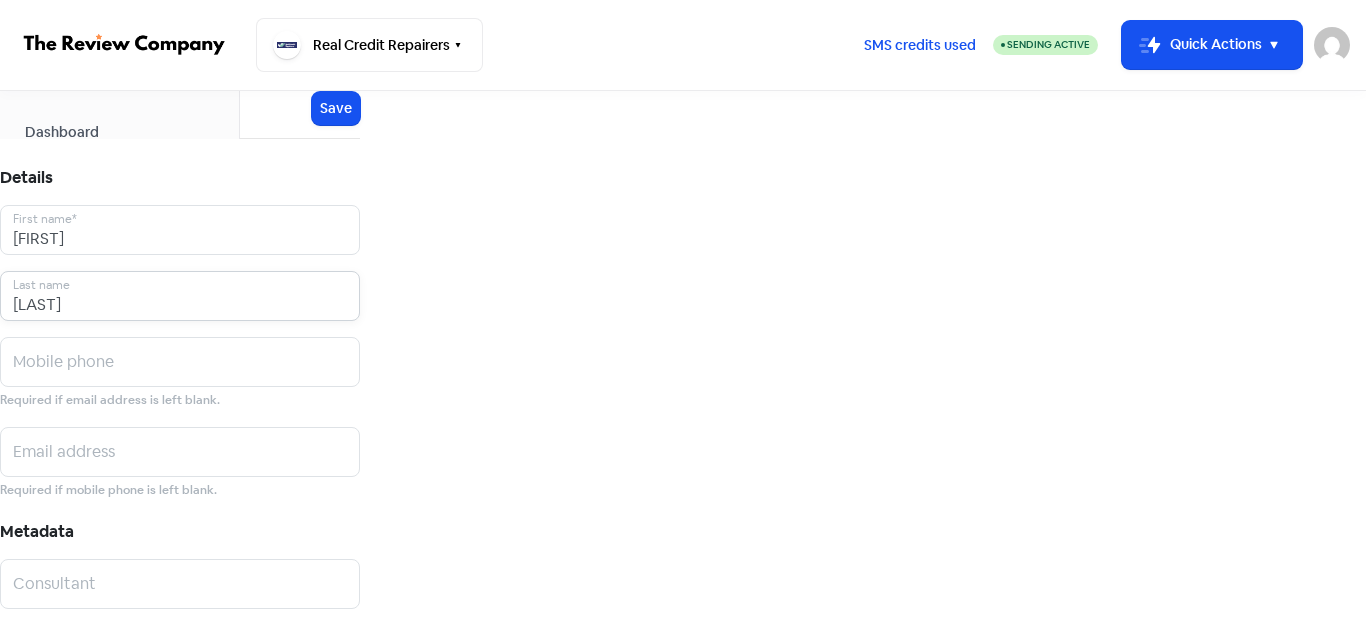 type on "[LAST]" 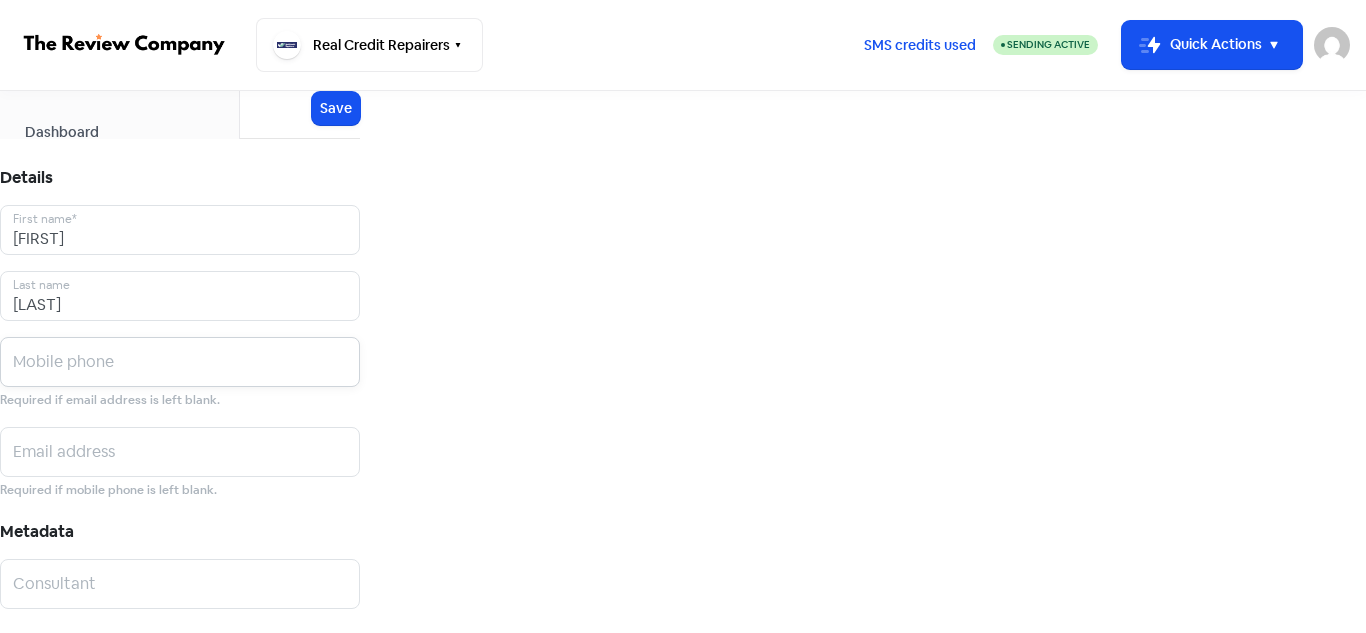 click at bounding box center [180, 230] 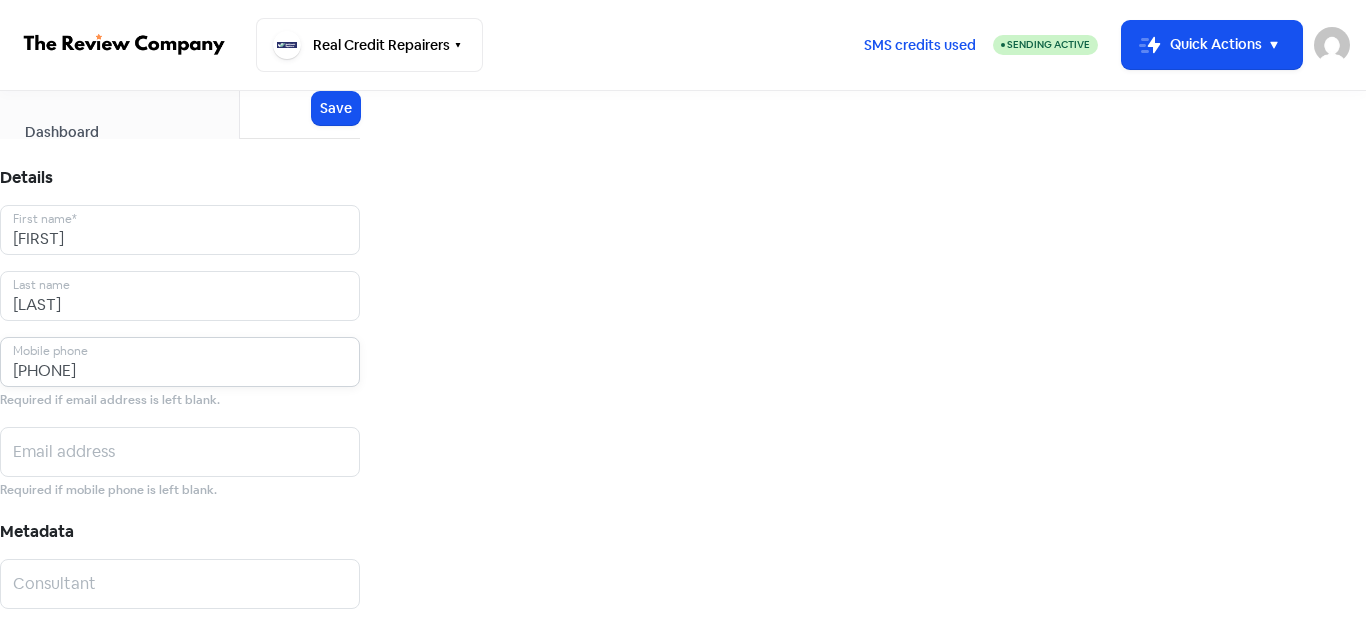 type on "[PHONE]" 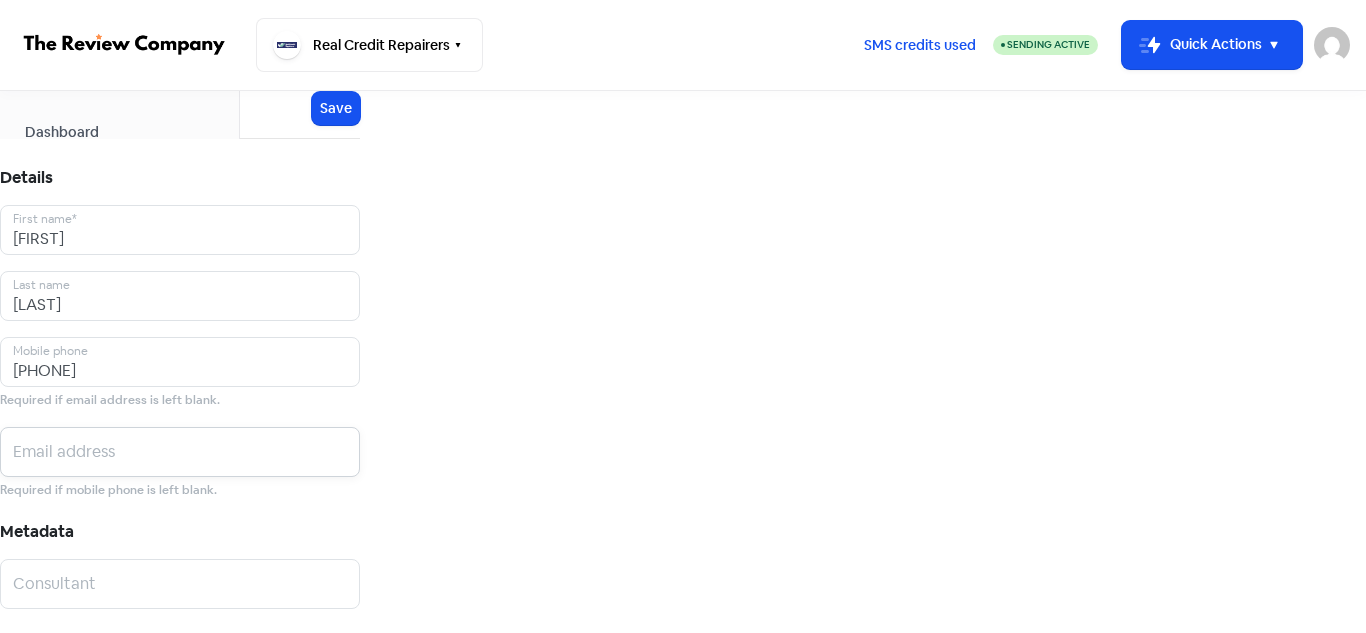 click at bounding box center [180, 230] 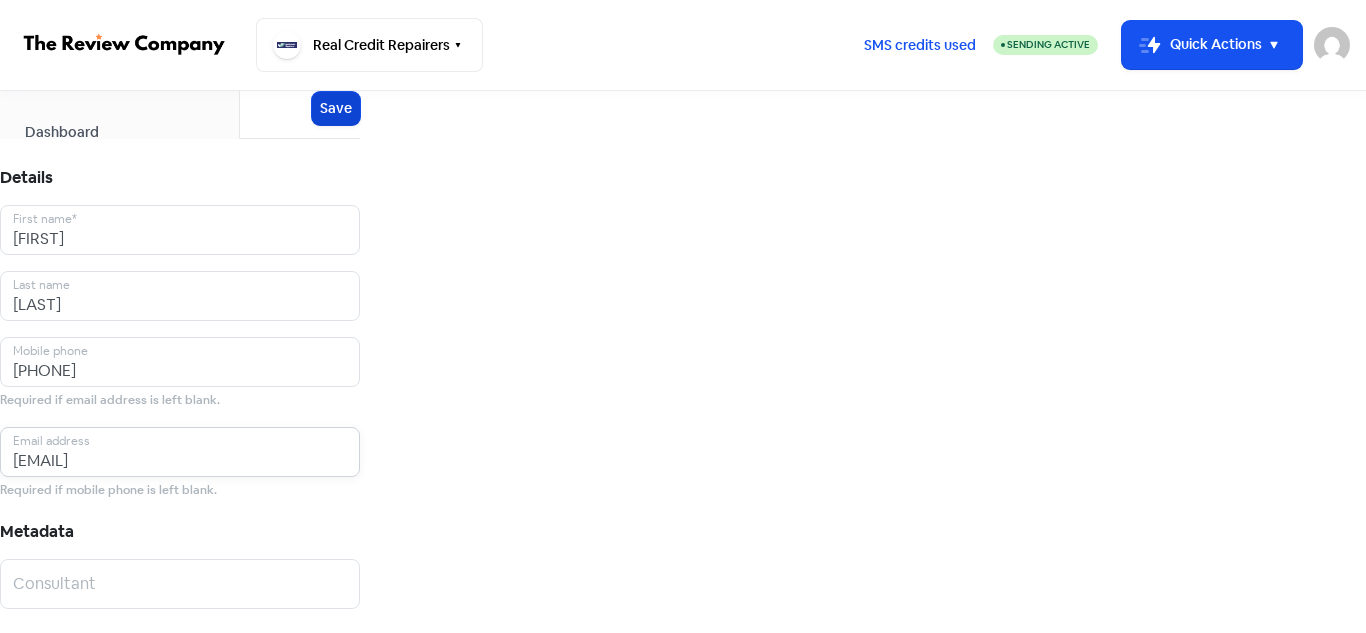 type on "[EMAIL]" 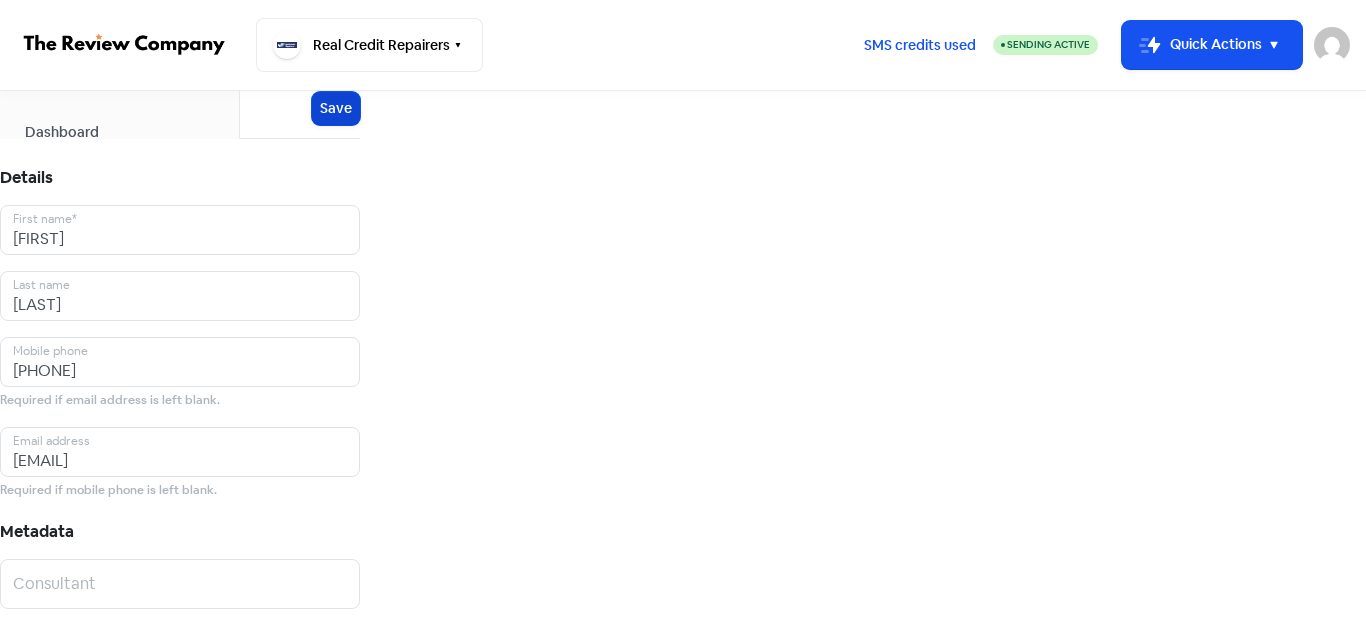 click on "Save" at bounding box center (336, 108) 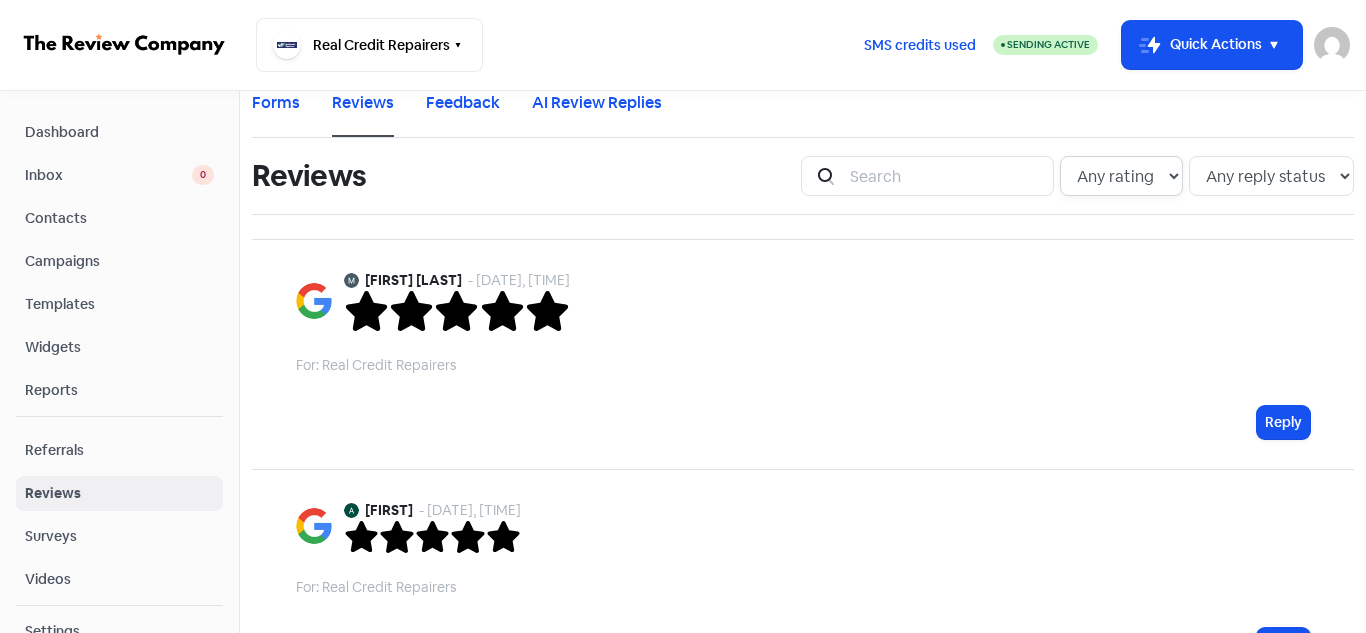 click on "Any rating 5 star 4 star 3 star 2 star 1 star" at bounding box center (1121, 176) 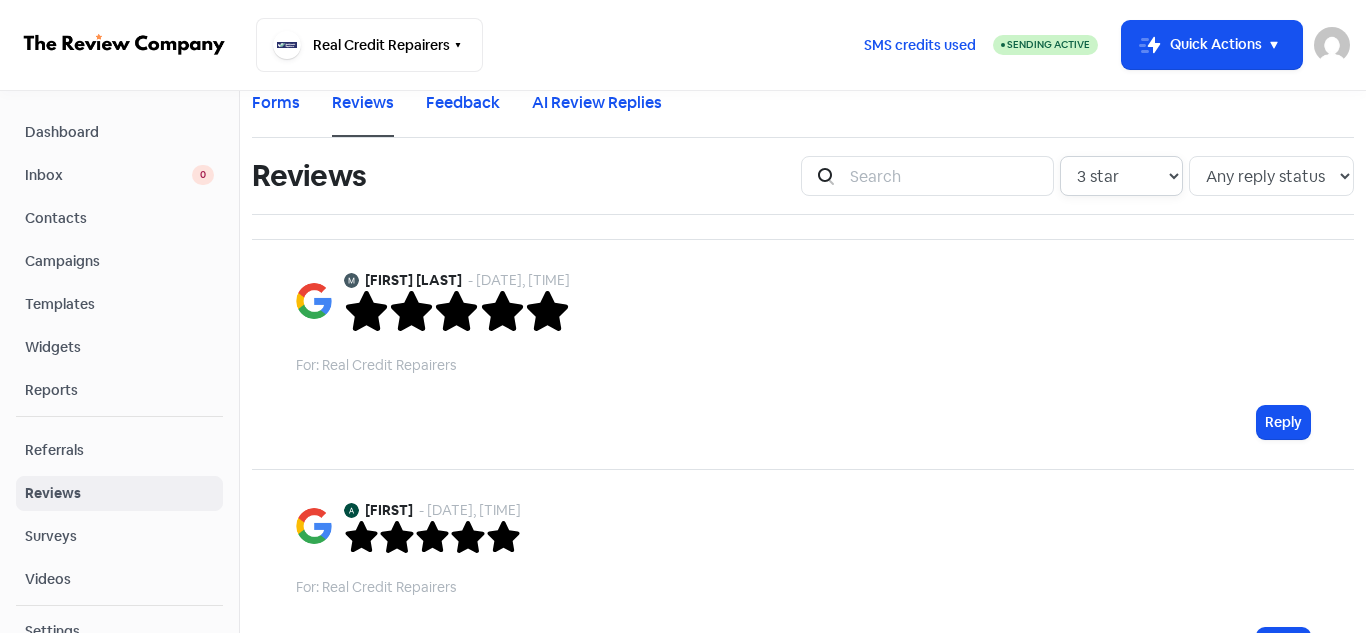 click on "Any rating 5 star 4 star 3 star 2 star 1 star" at bounding box center [1121, 176] 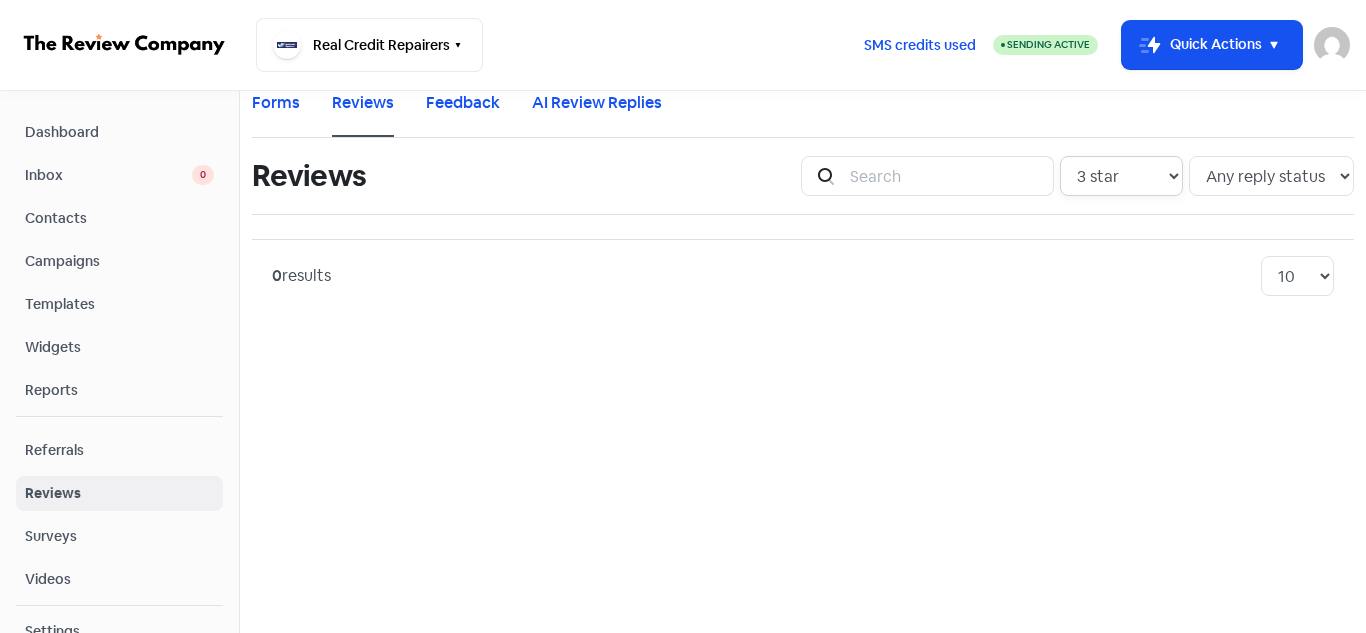 click on "Any rating 5 star 4 star 3 star 2 star 1 star" at bounding box center [1121, 176] 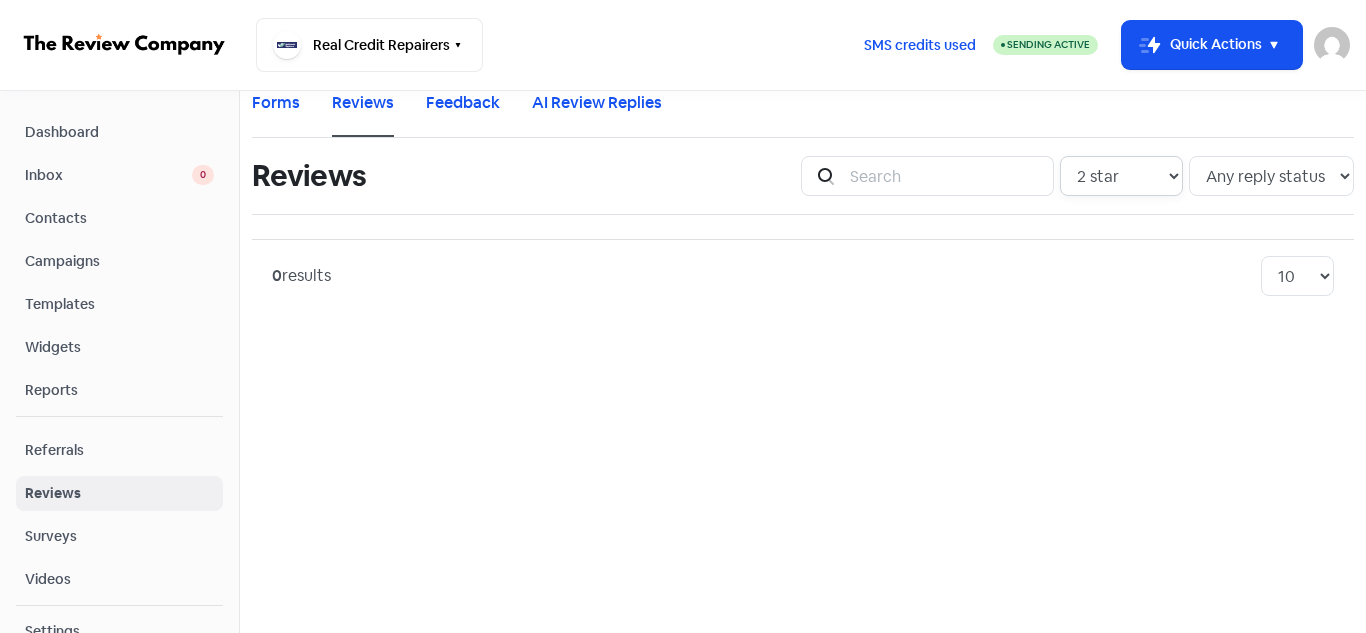 click on "Any rating 5 star 4 star 3 star 2 star 1 star" at bounding box center [1121, 176] 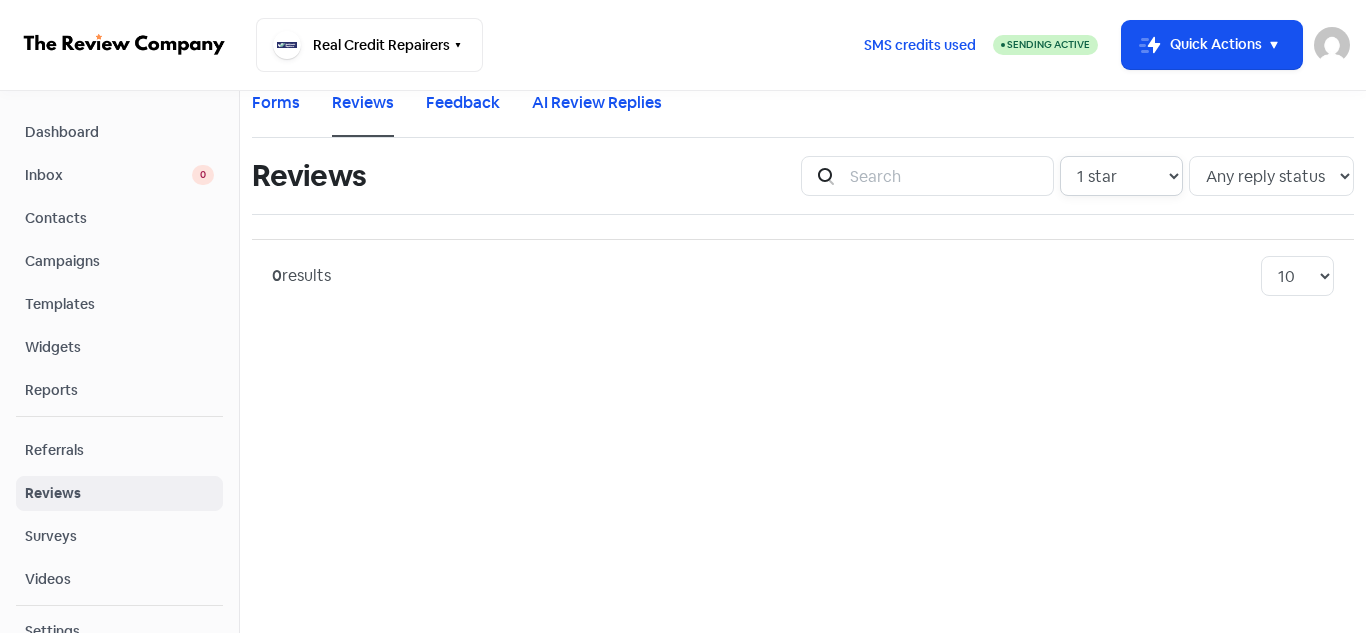 click on "Any rating 5 star 4 star 3 star 2 star 1 star" at bounding box center [1121, 176] 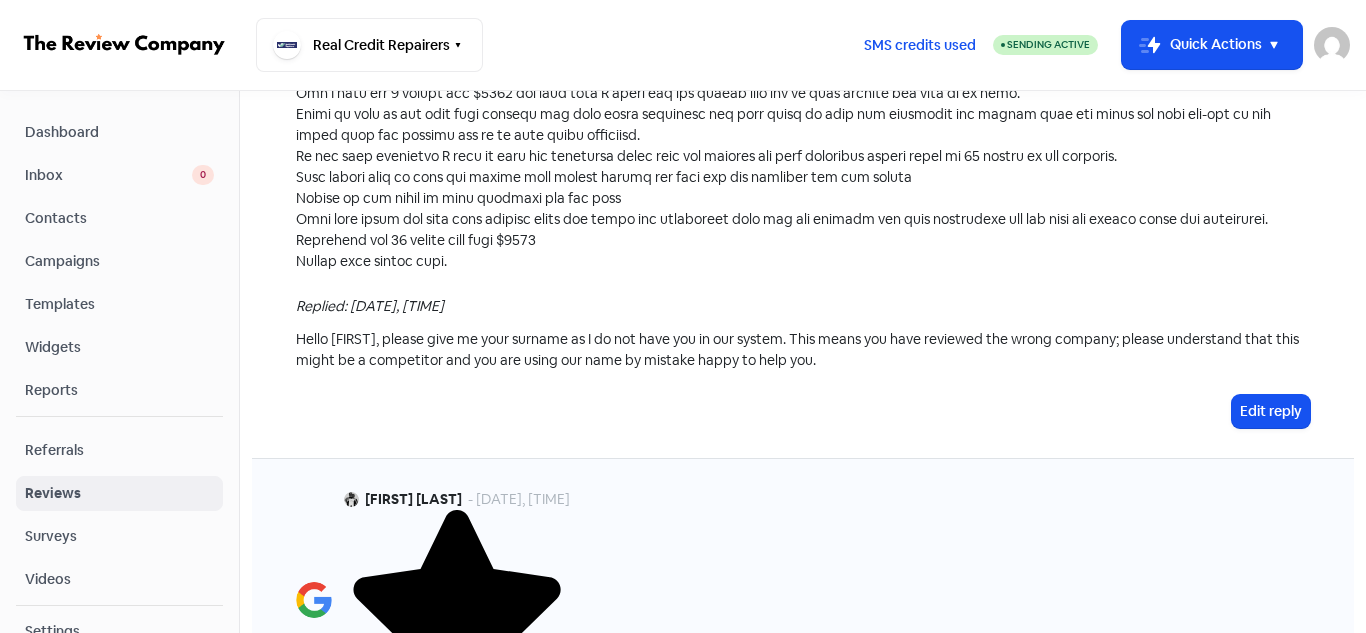scroll, scrollTop: 0, scrollLeft: 0, axis: both 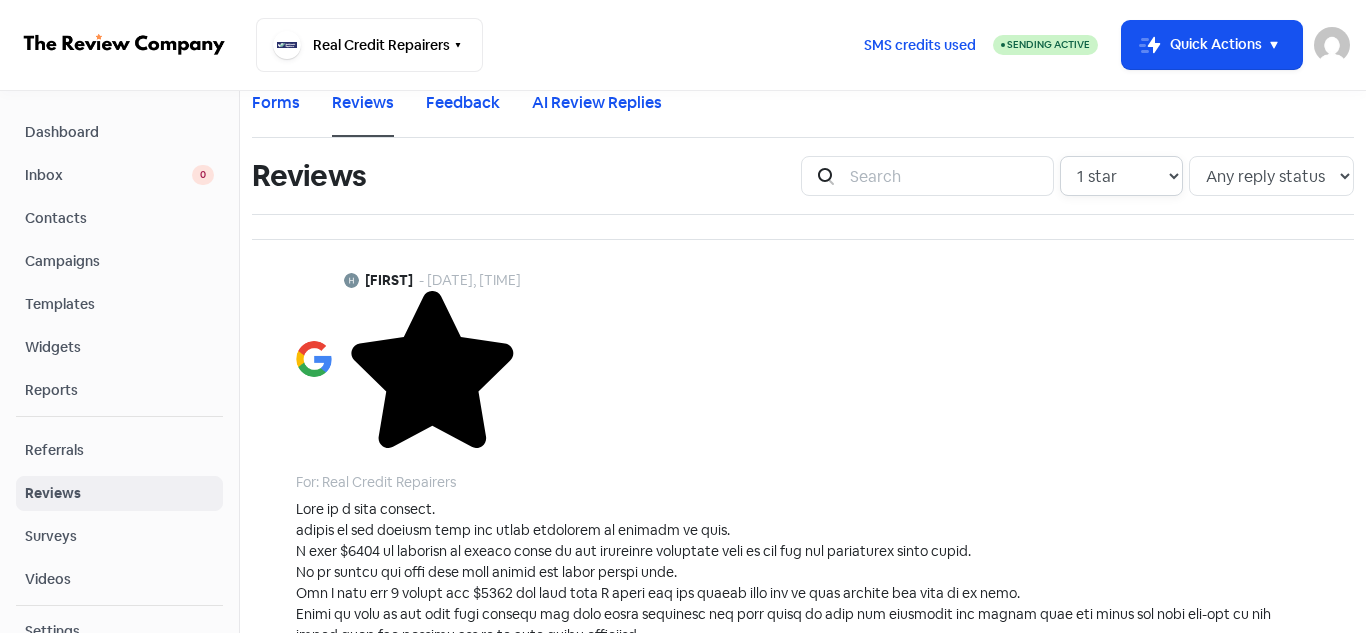 click on "Any rating 5 star 4 star 3 star 2 star 1 star" at bounding box center (1121, 176) 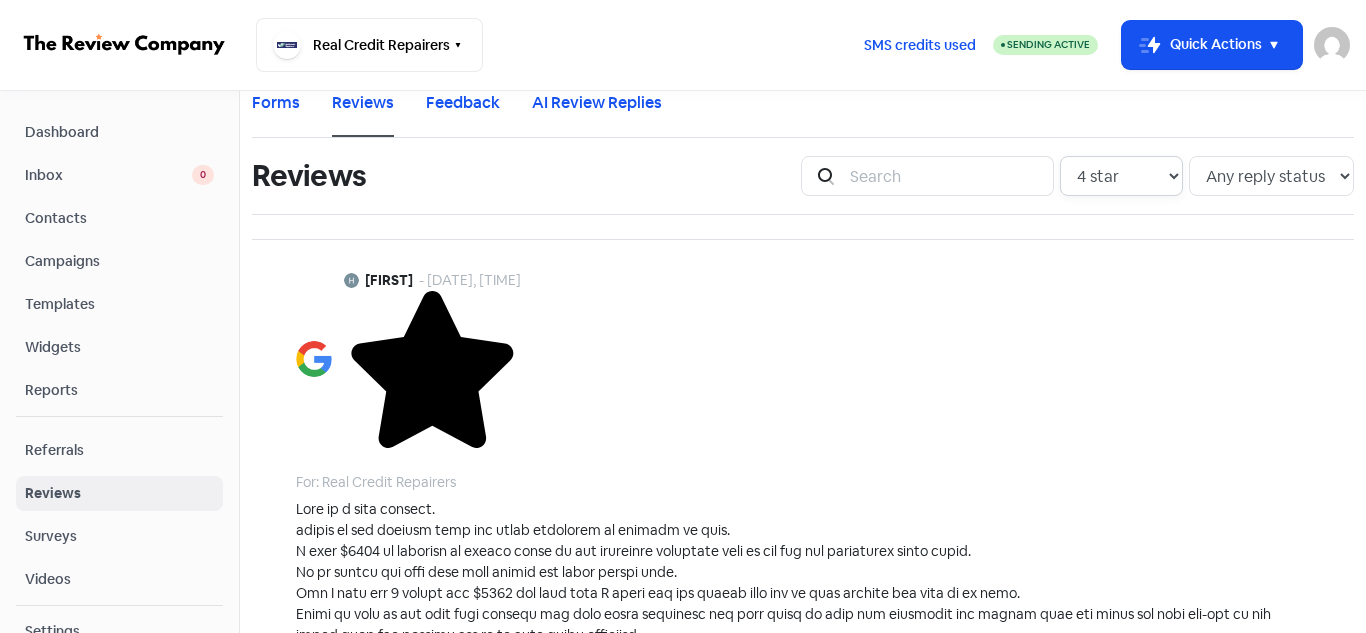 click on "Any rating 5 star 4 star 3 star 2 star 1 star" at bounding box center [1121, 176] 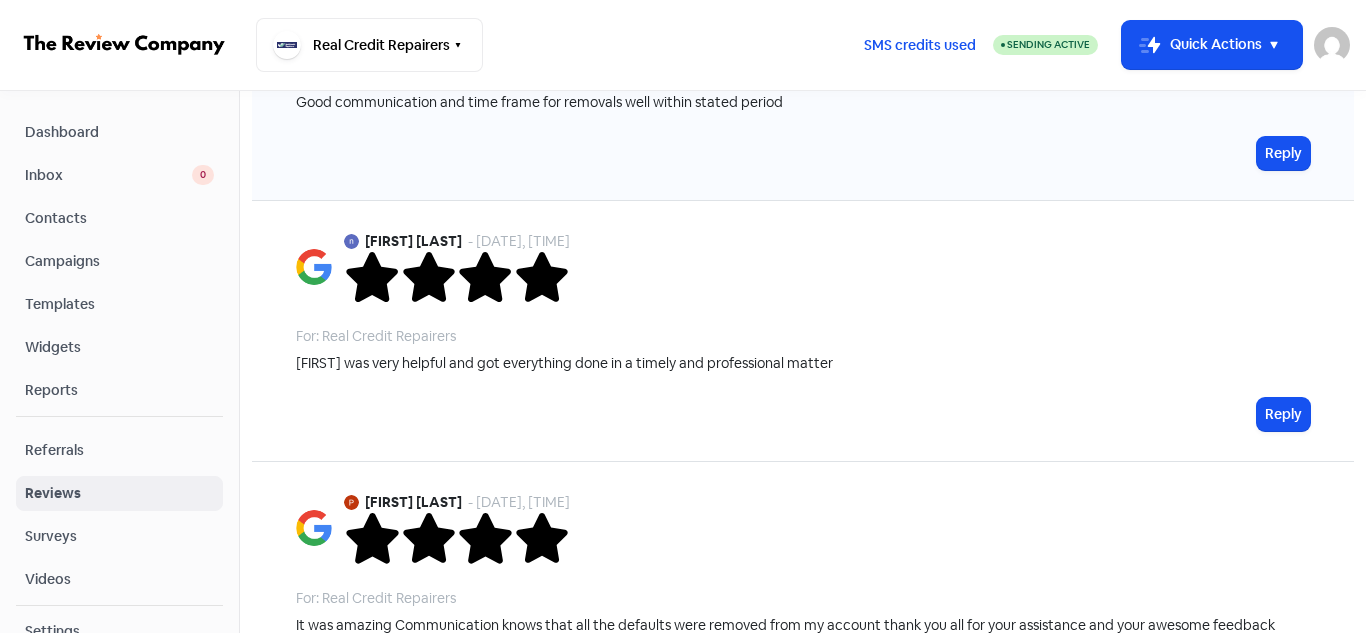 scroll, scrollTop: 0, scrollLeft: 0, axis: both 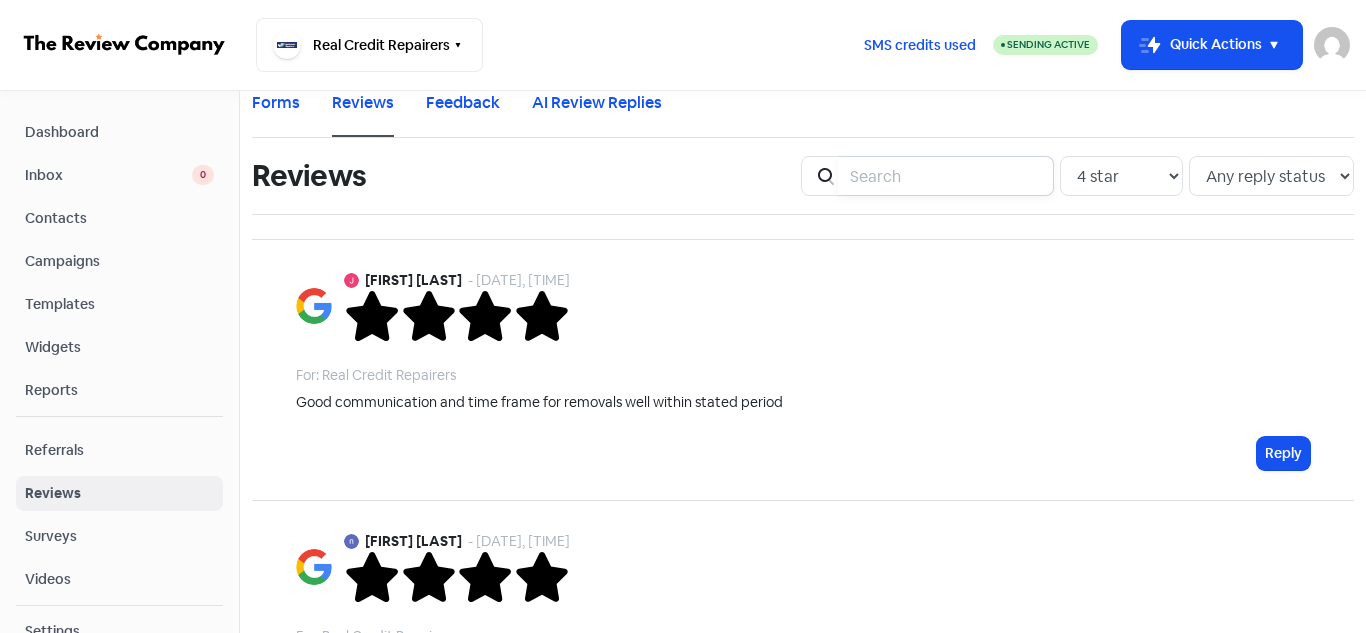 click at bounding box center (946, 176) 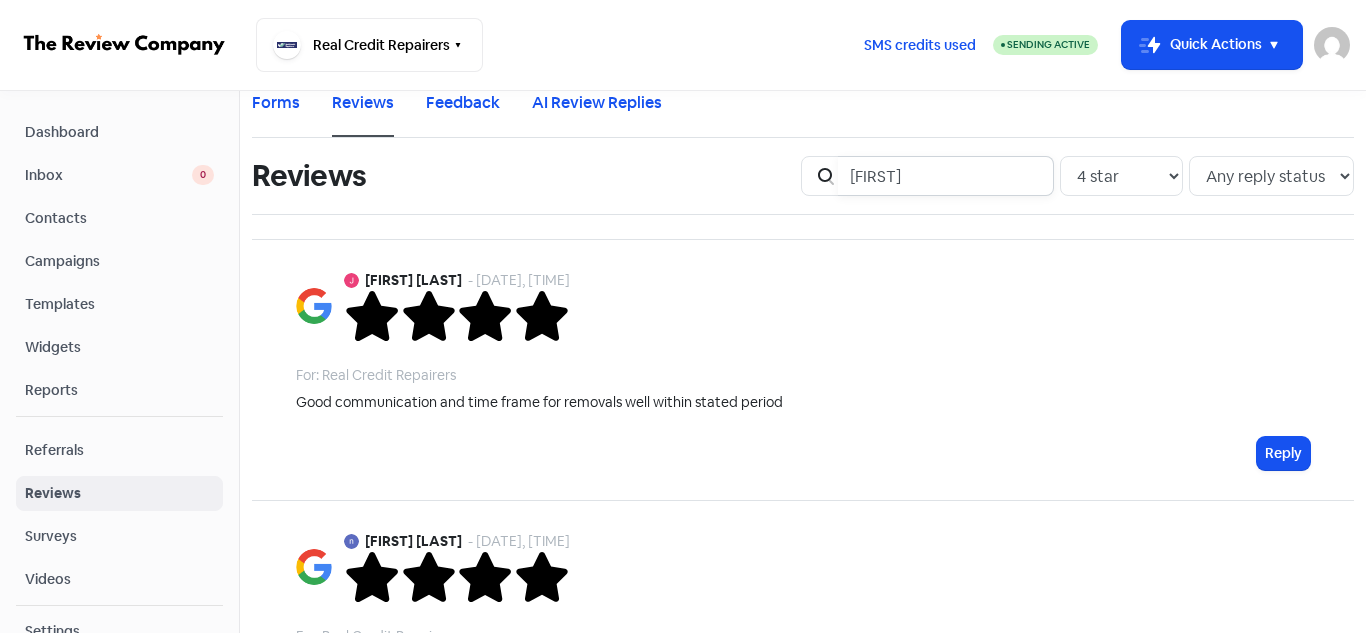type on "[FIRST]" 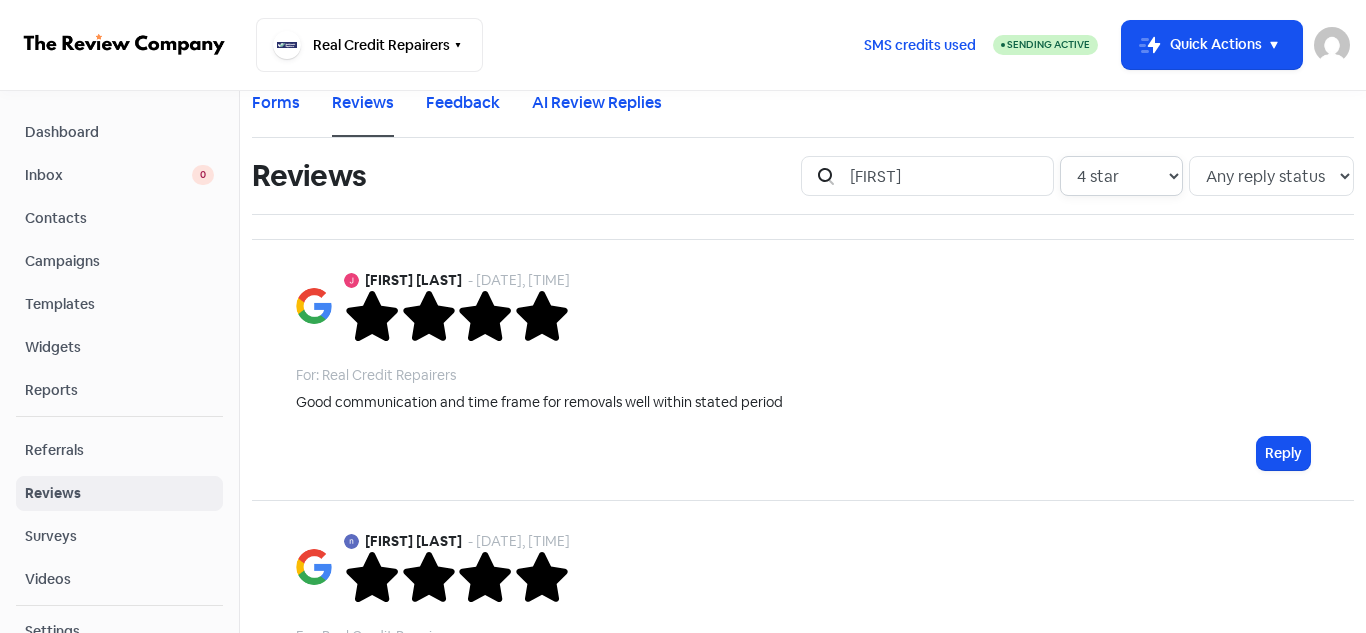 click on "Any rating 5 star 4 star 3 star 2 star 1 star" at bounding box center (1121, 176) 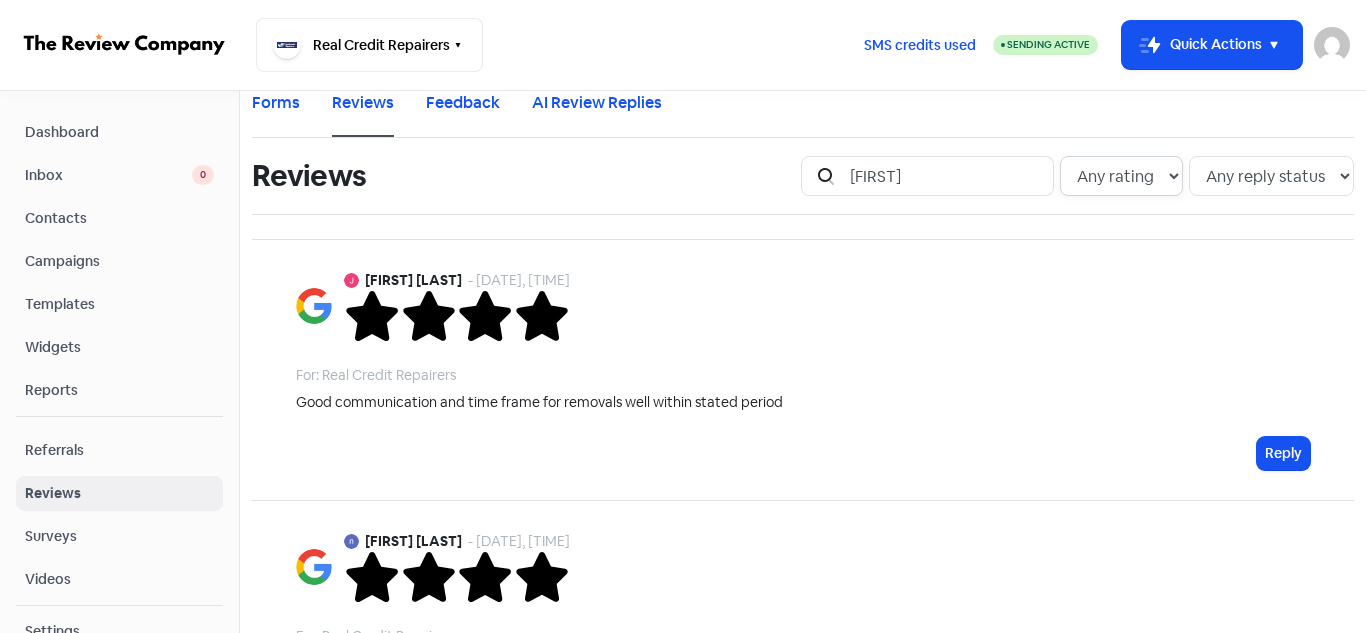 click on "Any rating 5 star 4 star 3 star 2 star 1 star" at bounding box center (1121, 176) 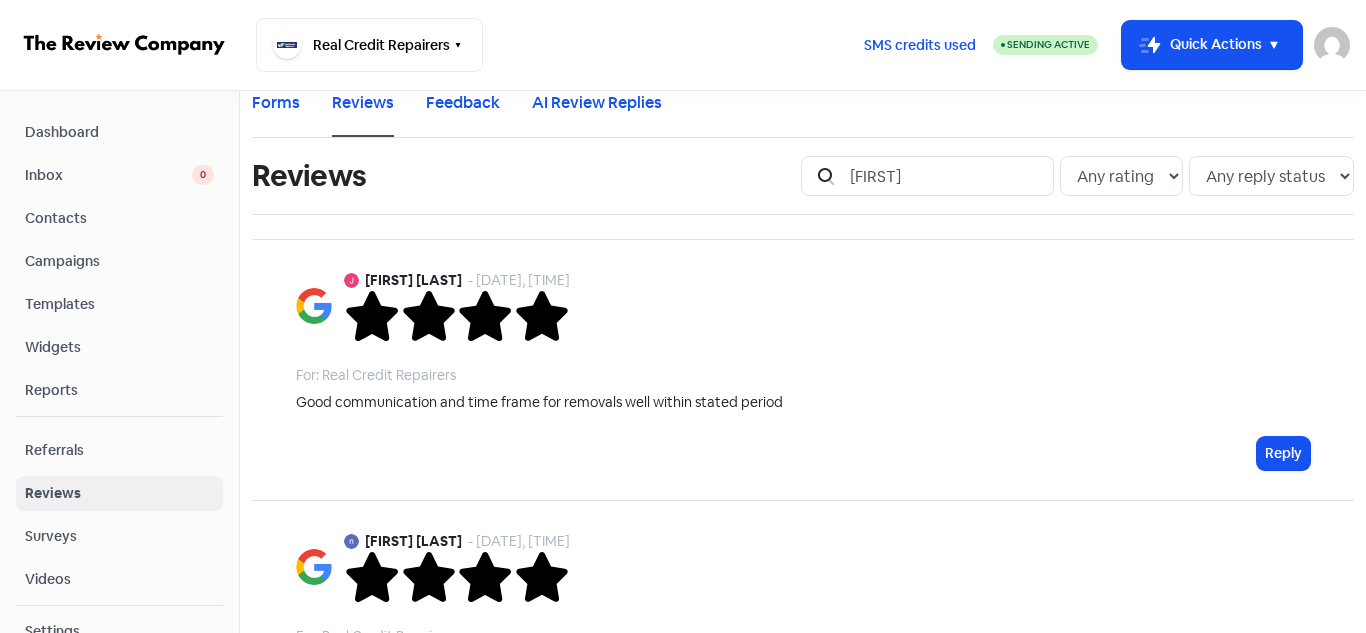 click at bounding box center (826, 176) 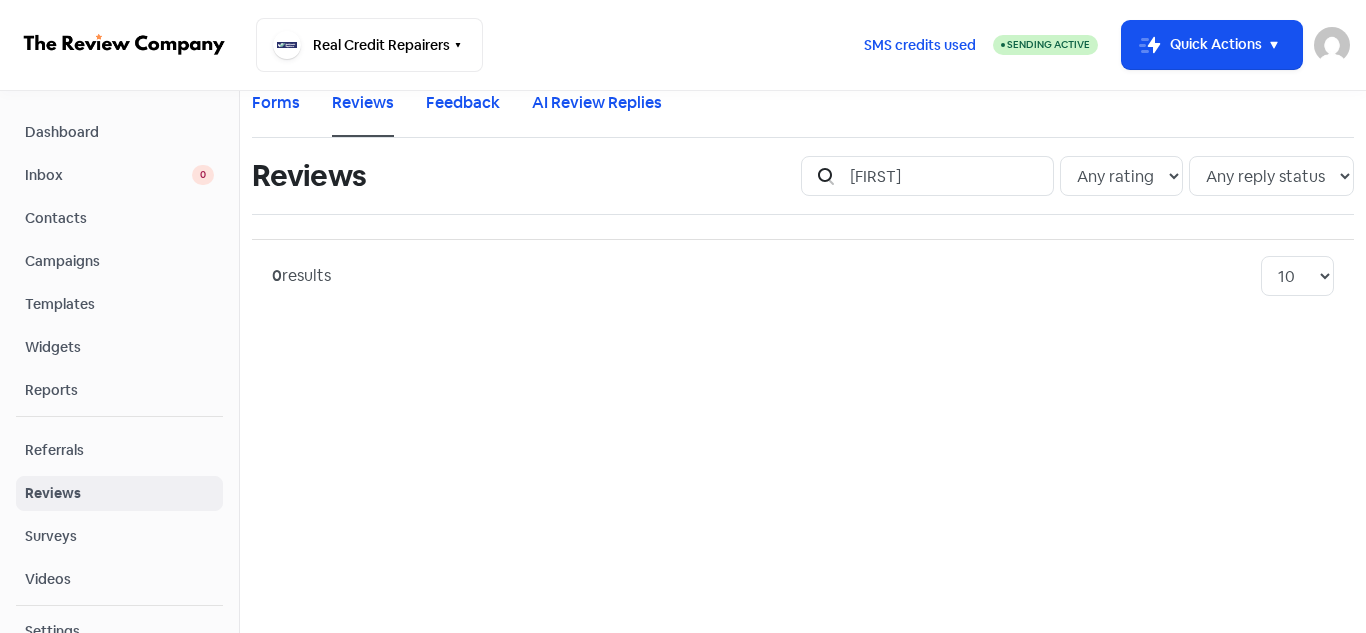 click on "Icon For Search" at bounding box center [820, 176] 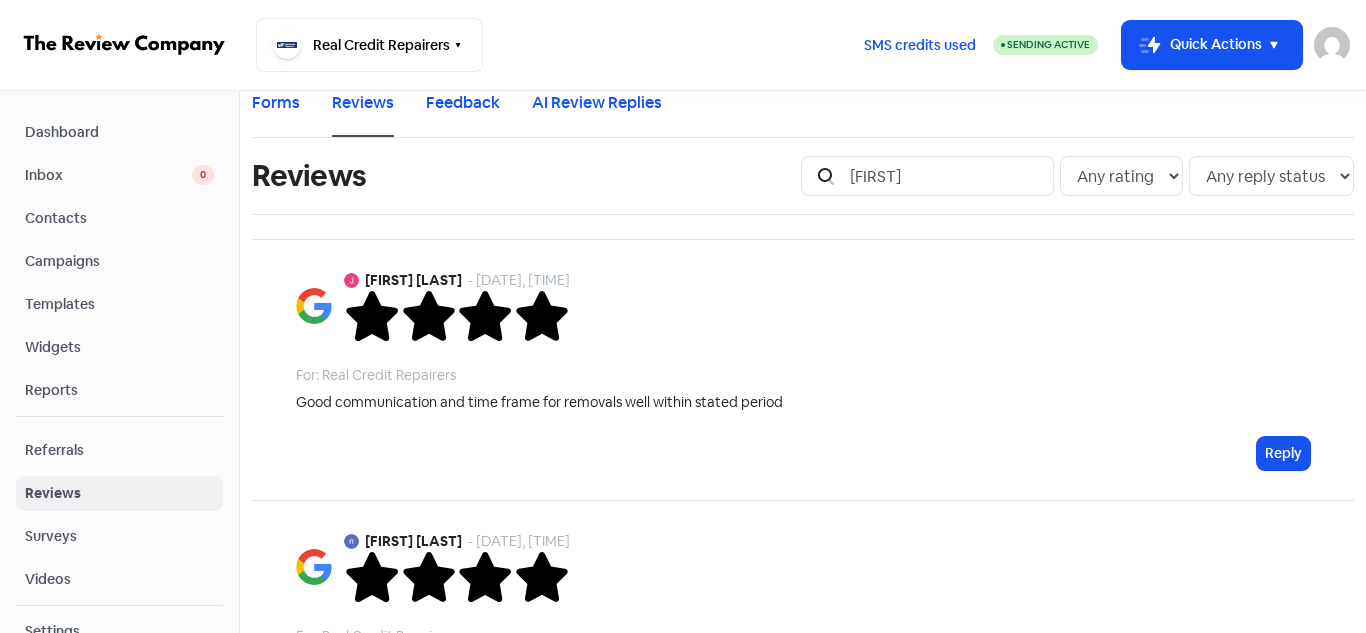click at bounding box center (826, 176) 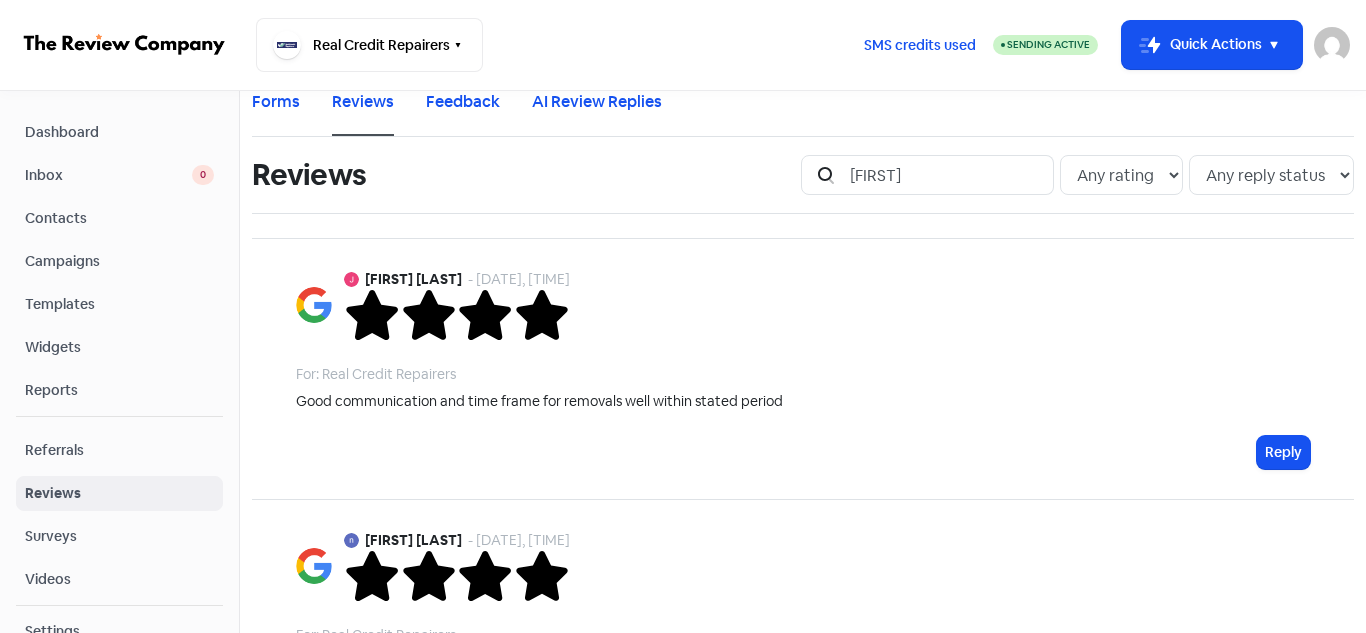 scroll, scrollTop: 0, scrollLeft: 0, axis: both 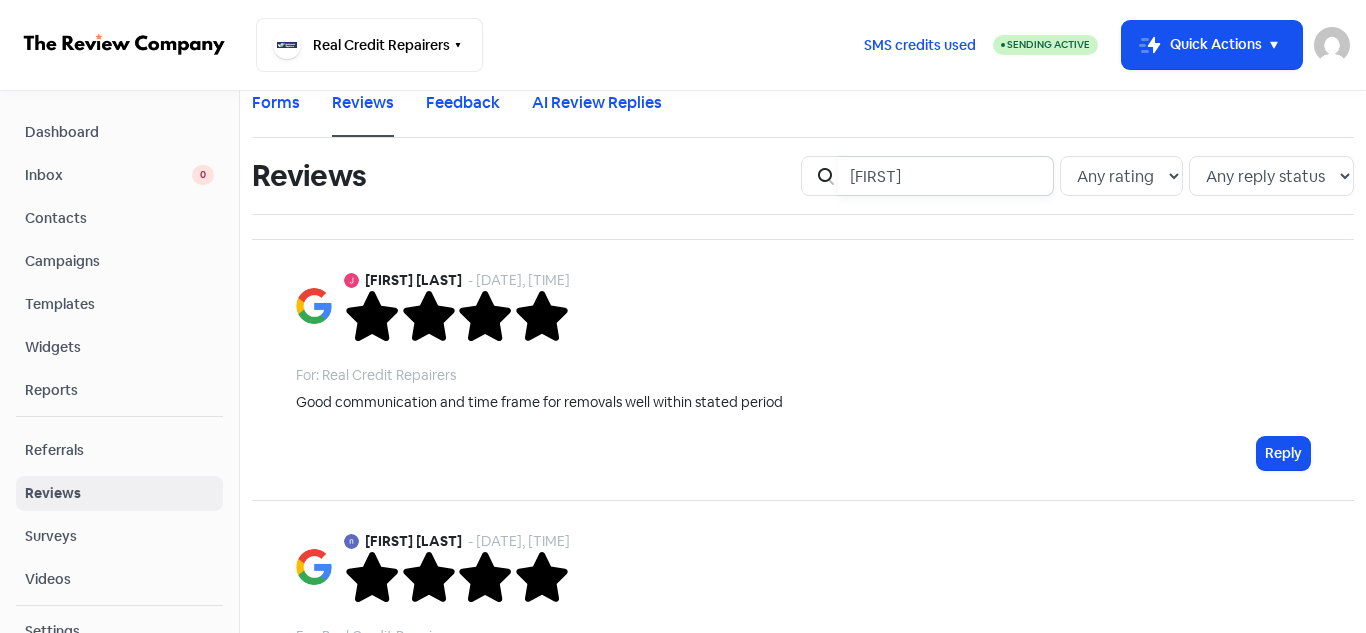 click on "[FIRST]" at bounding box center (946, 176) 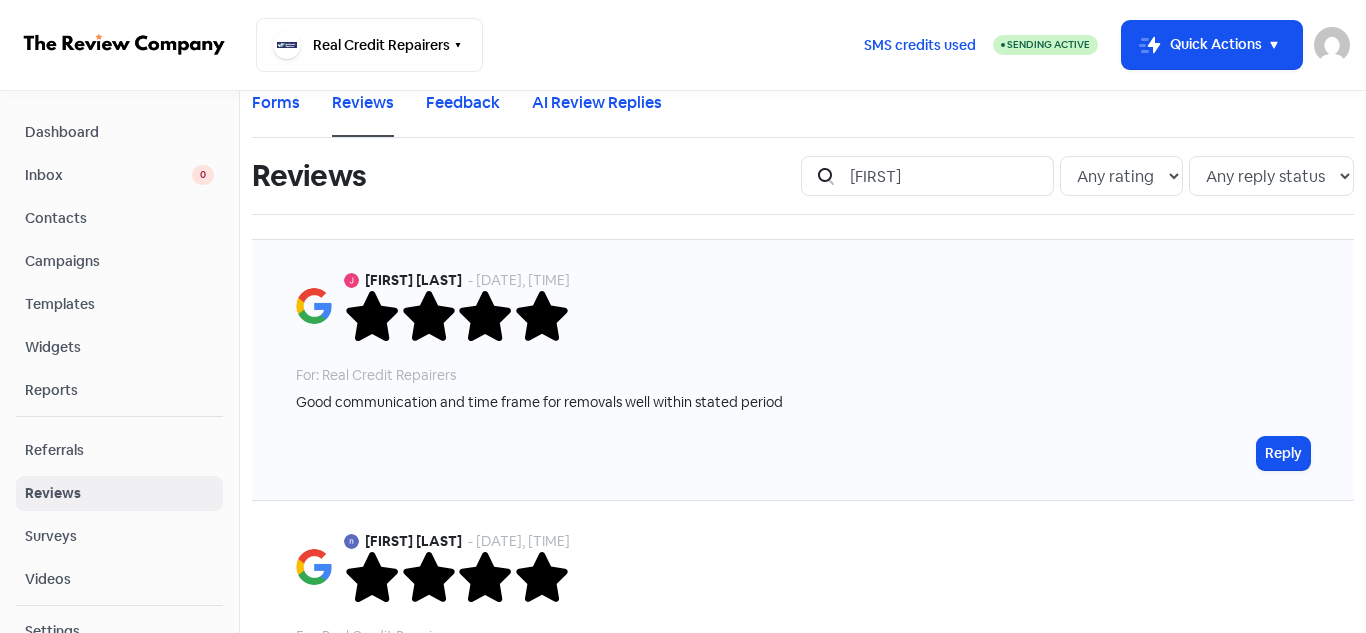 click on "[FIRST] [LAST]  - [DATE], [TIME] For: Real Credit Repairers Good communication and time frame for removals well within stated period    Reply" at bounding box center [803, 370] 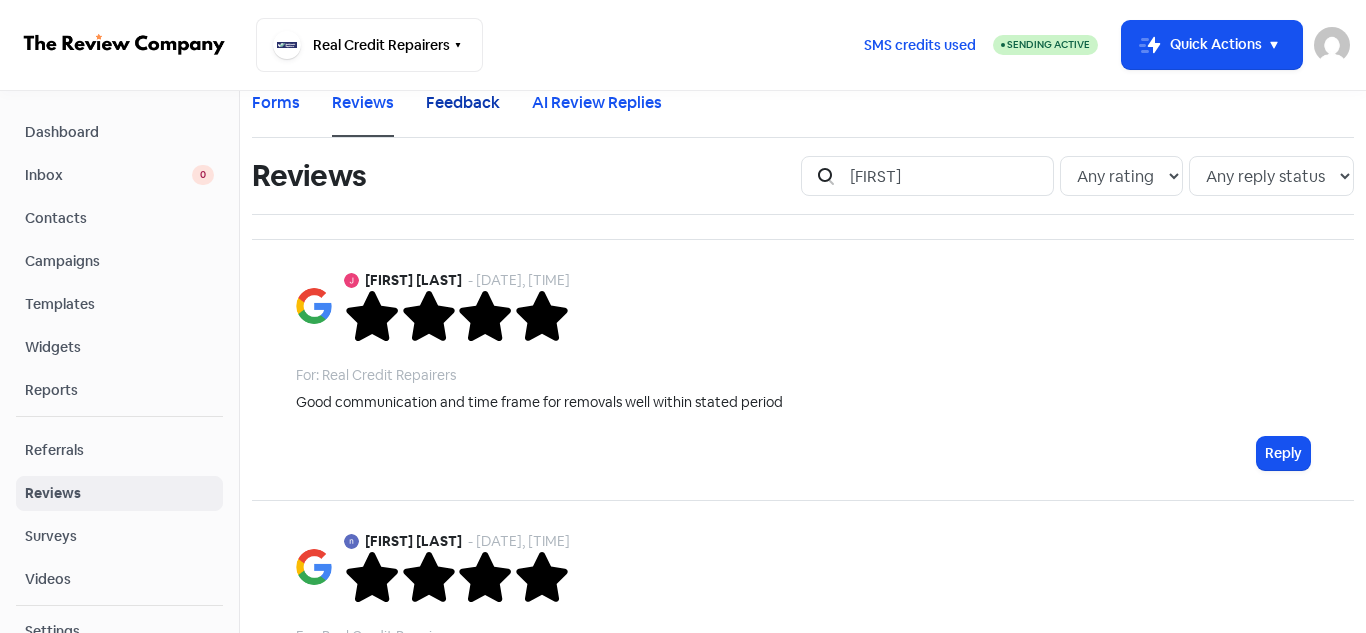click on "Feedback" at bounding box center (463, 103) 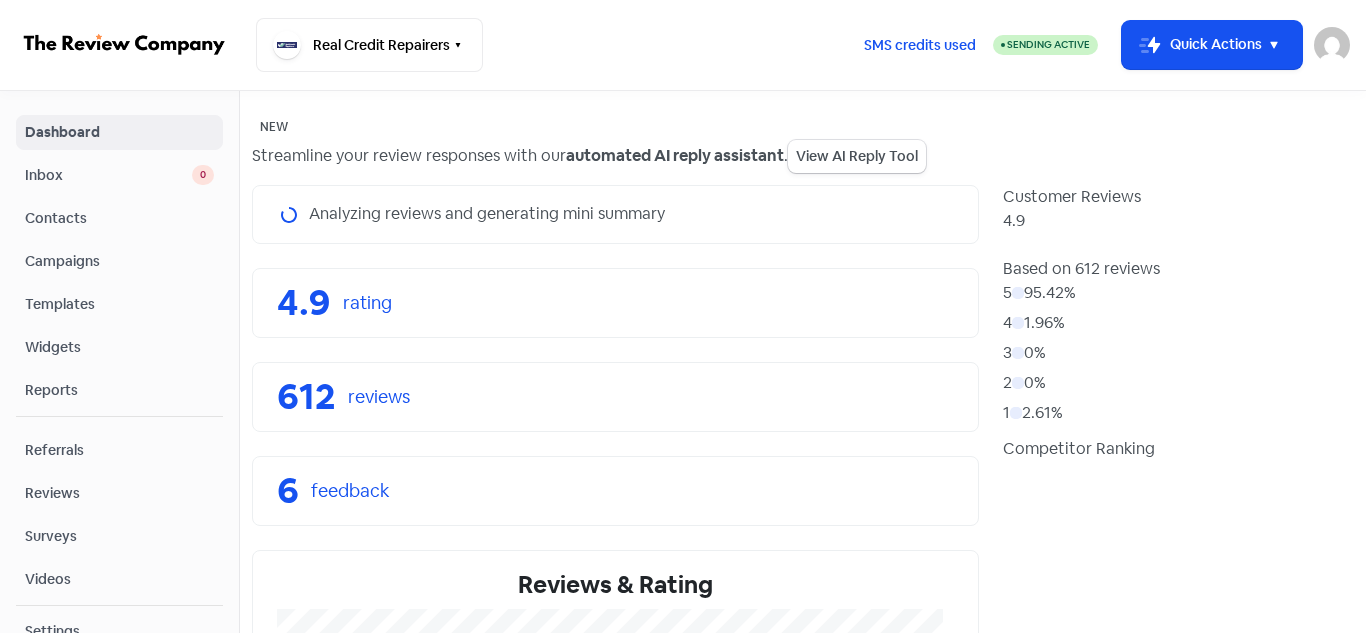 scroll, scrollTop: 0, scrollLeft: 0, axis: both 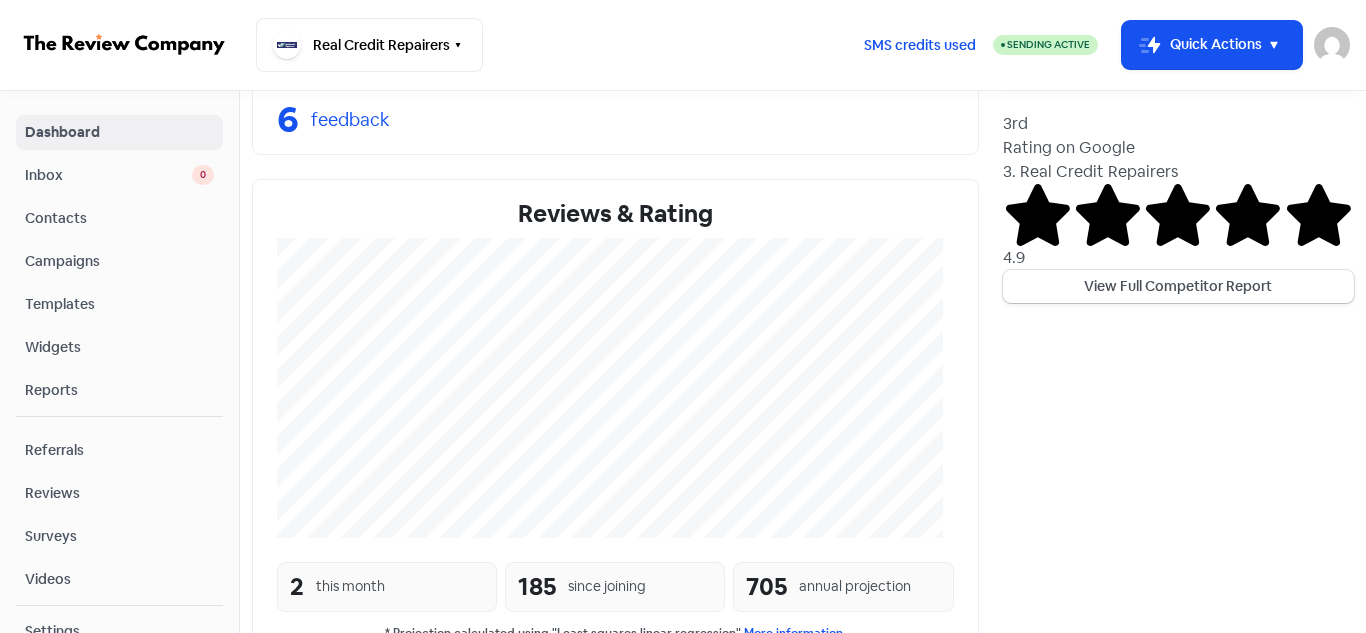 click on "View All Reviews" at bounding box center (615, 851) 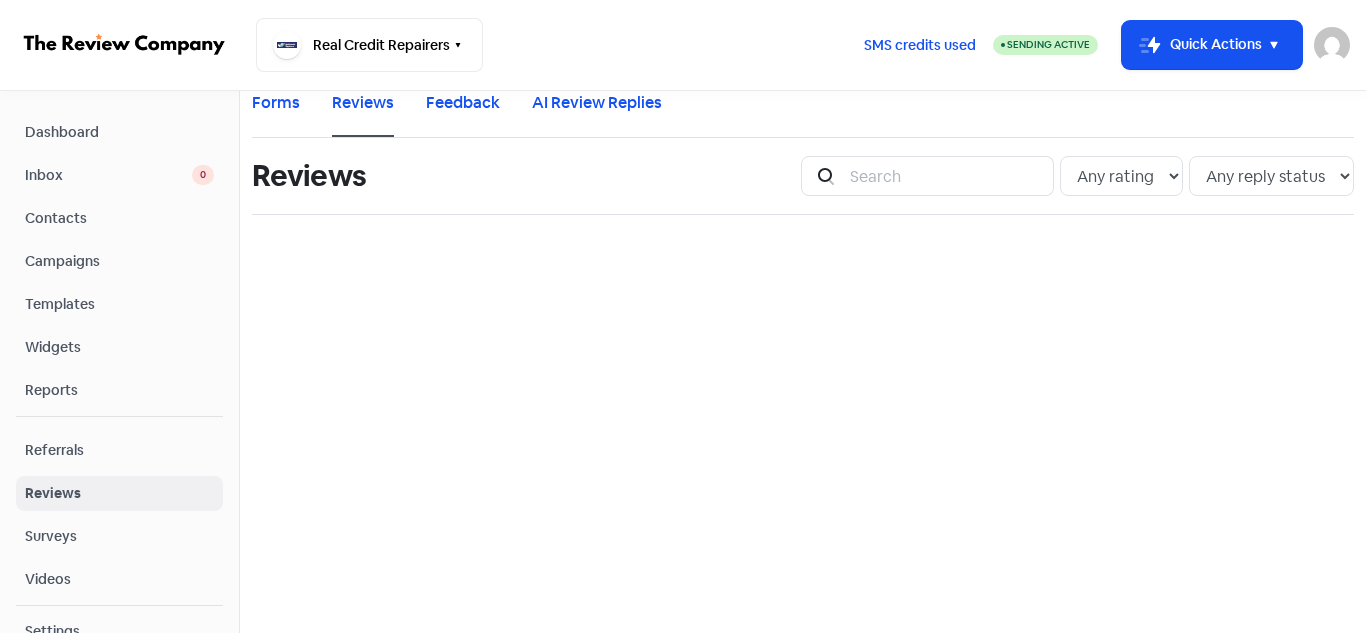 scroll, scrollTop: 0, scrollLeft: 0, axis: both 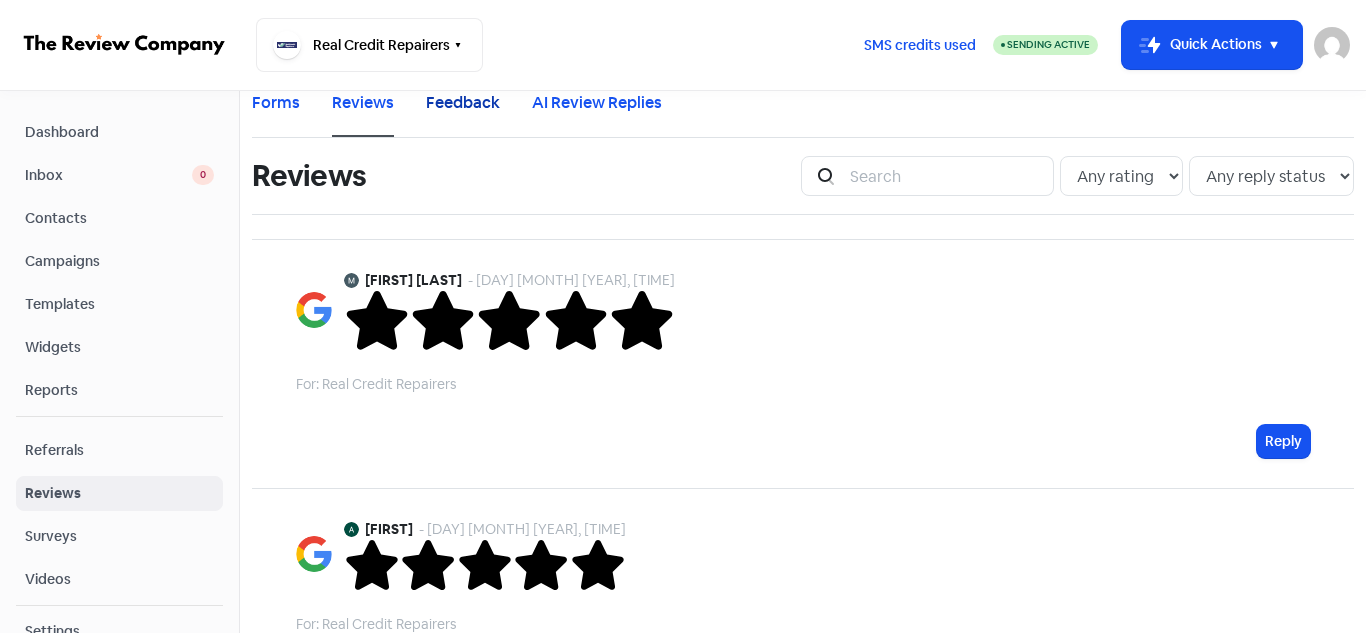 click on "Feedback" at bounding box center (463, 103) 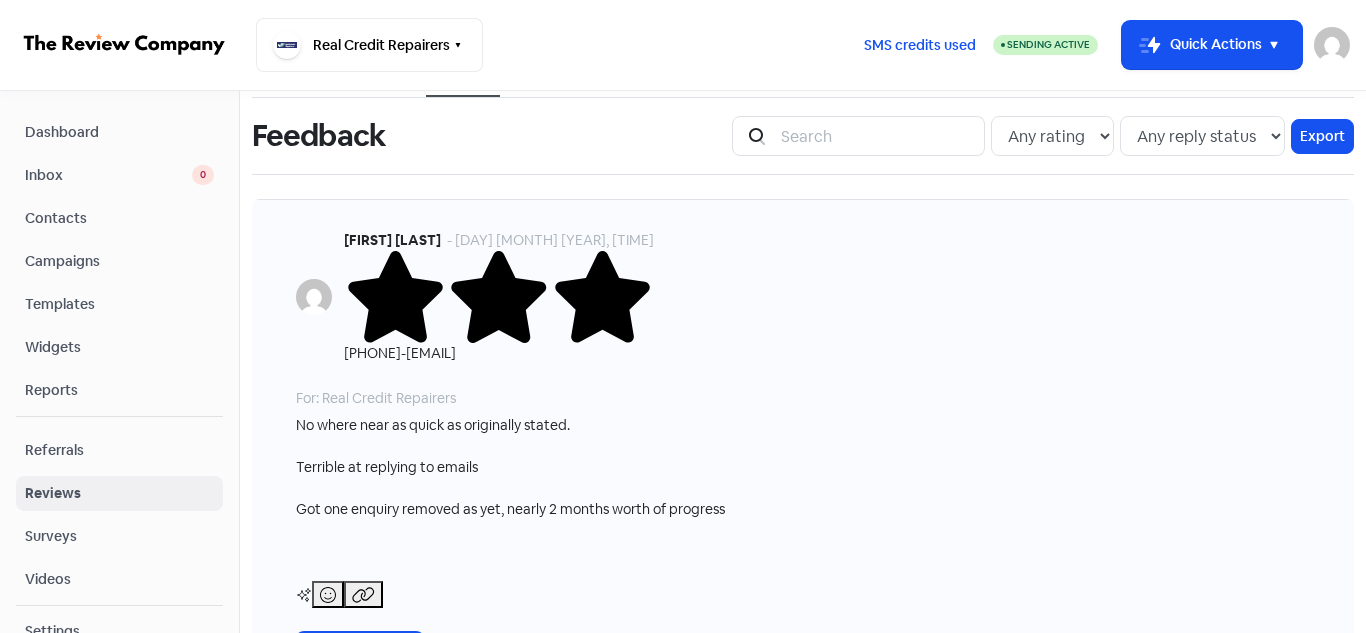 scroll, scrollTop: 0, scrollLeft: 0, axis: both 